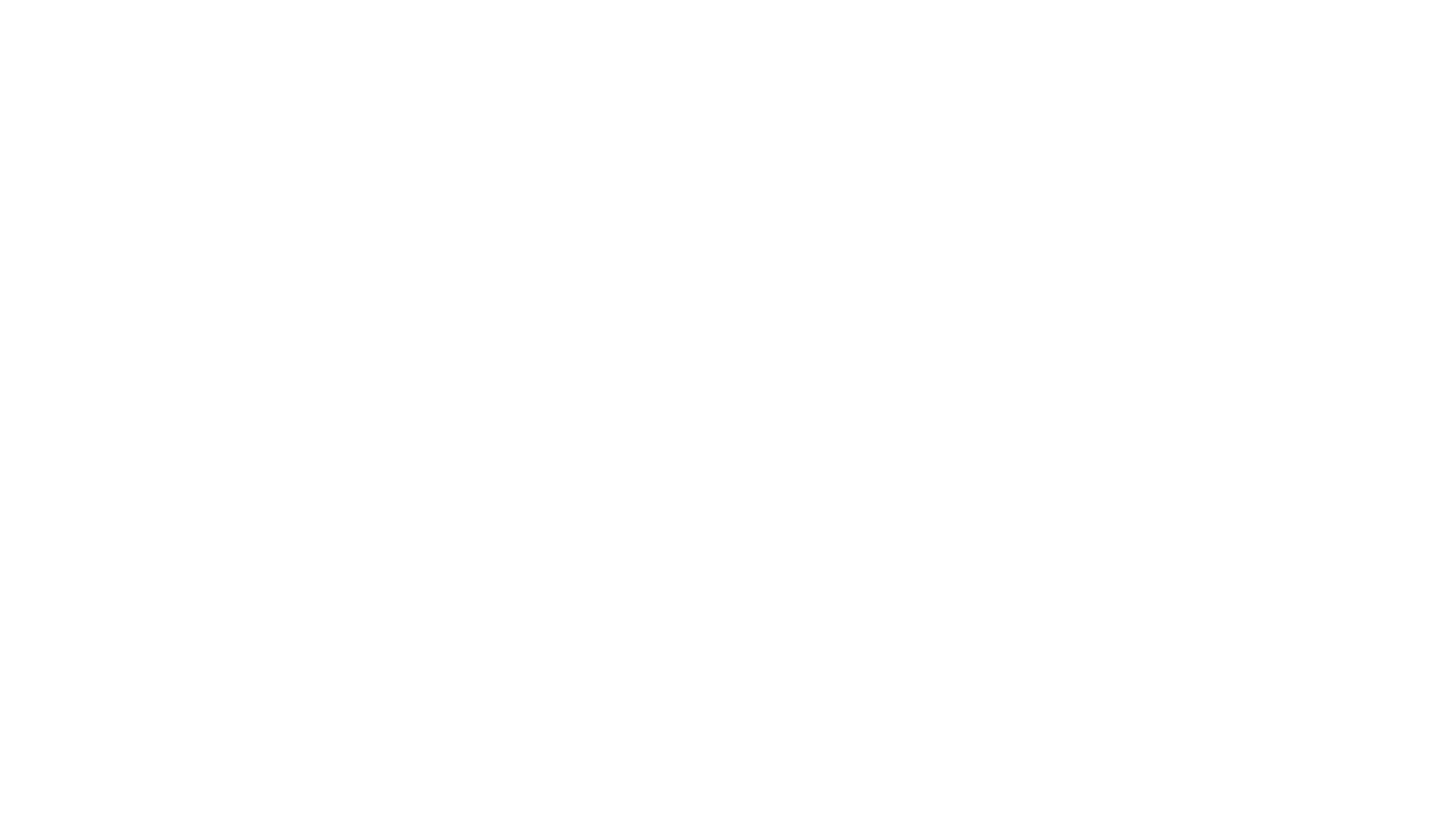 scroll, scrollTop: 0, scrollLeft: 0, axis: both 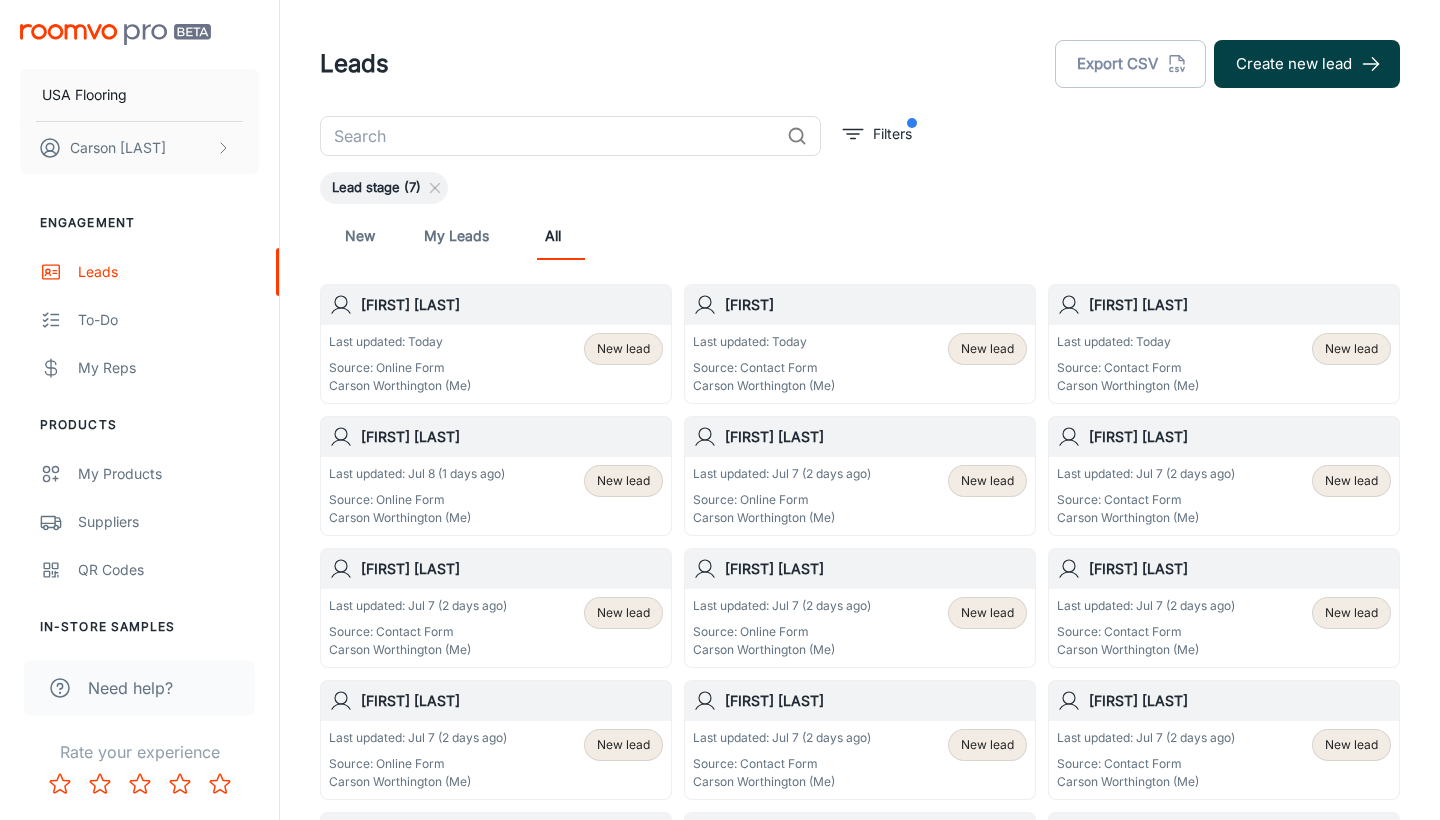 click on "Create new lead" at bounding box center [1307, 64] 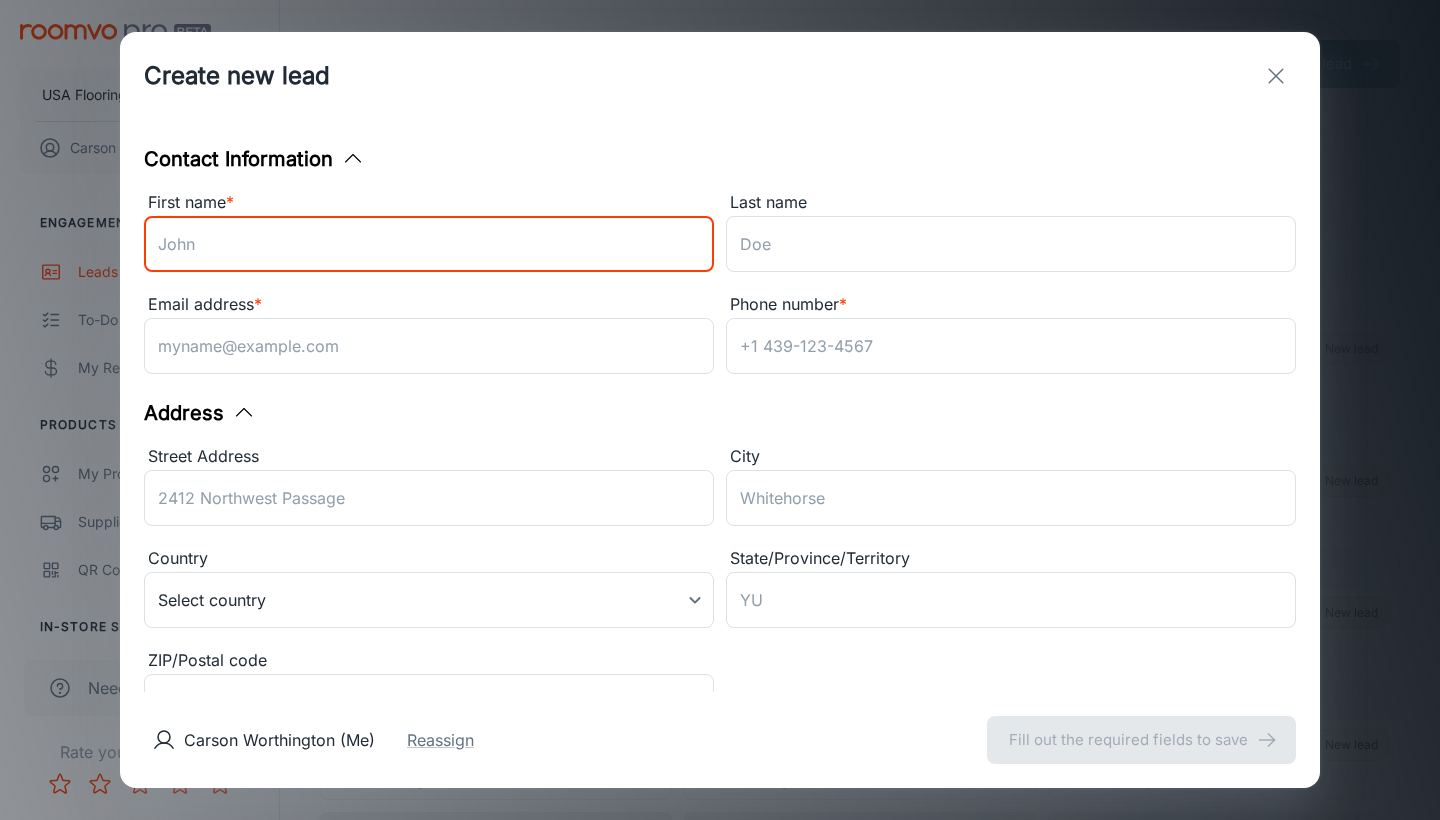 paste on "[FIRST]" 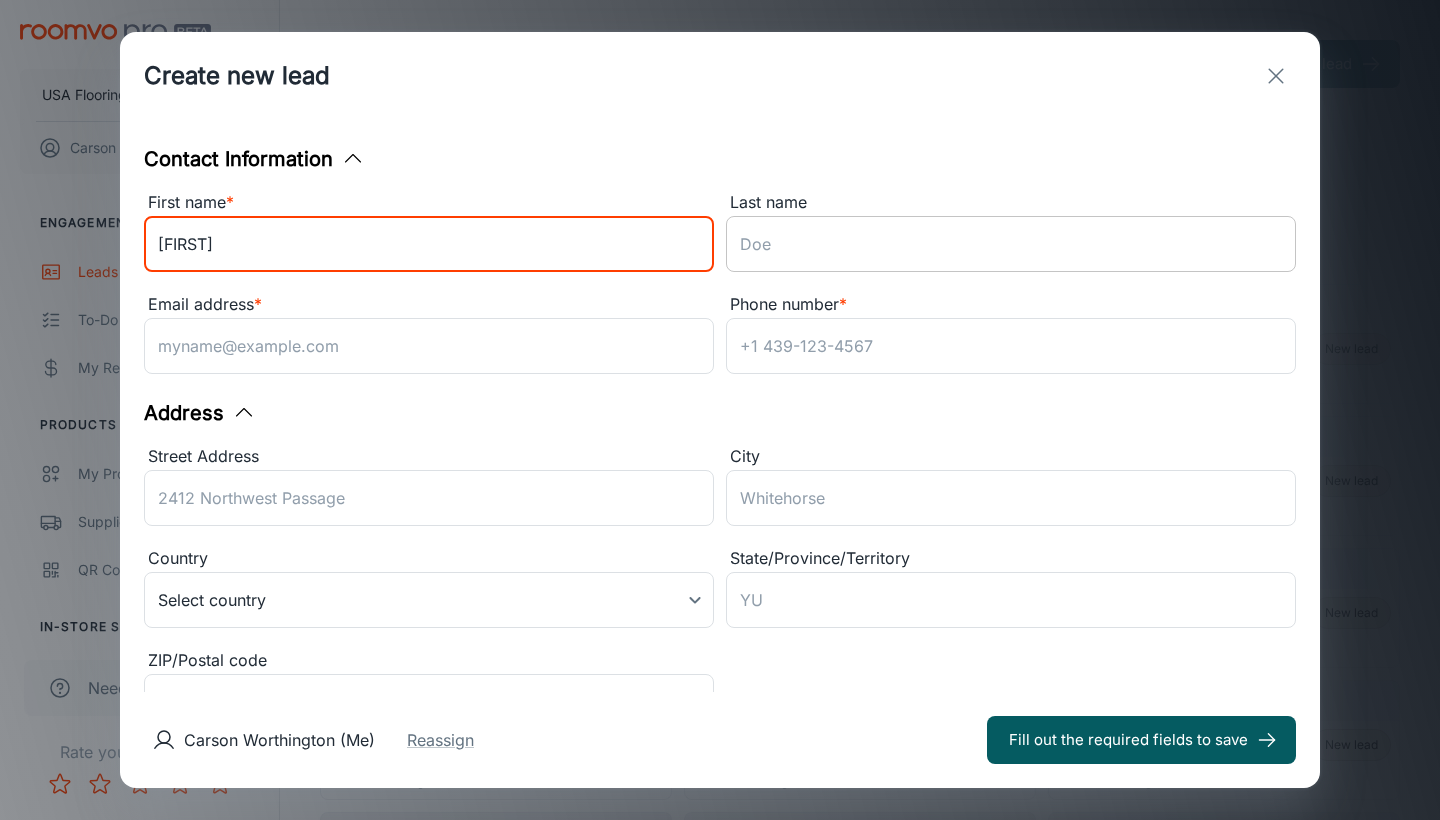 type on "[FIRST]" 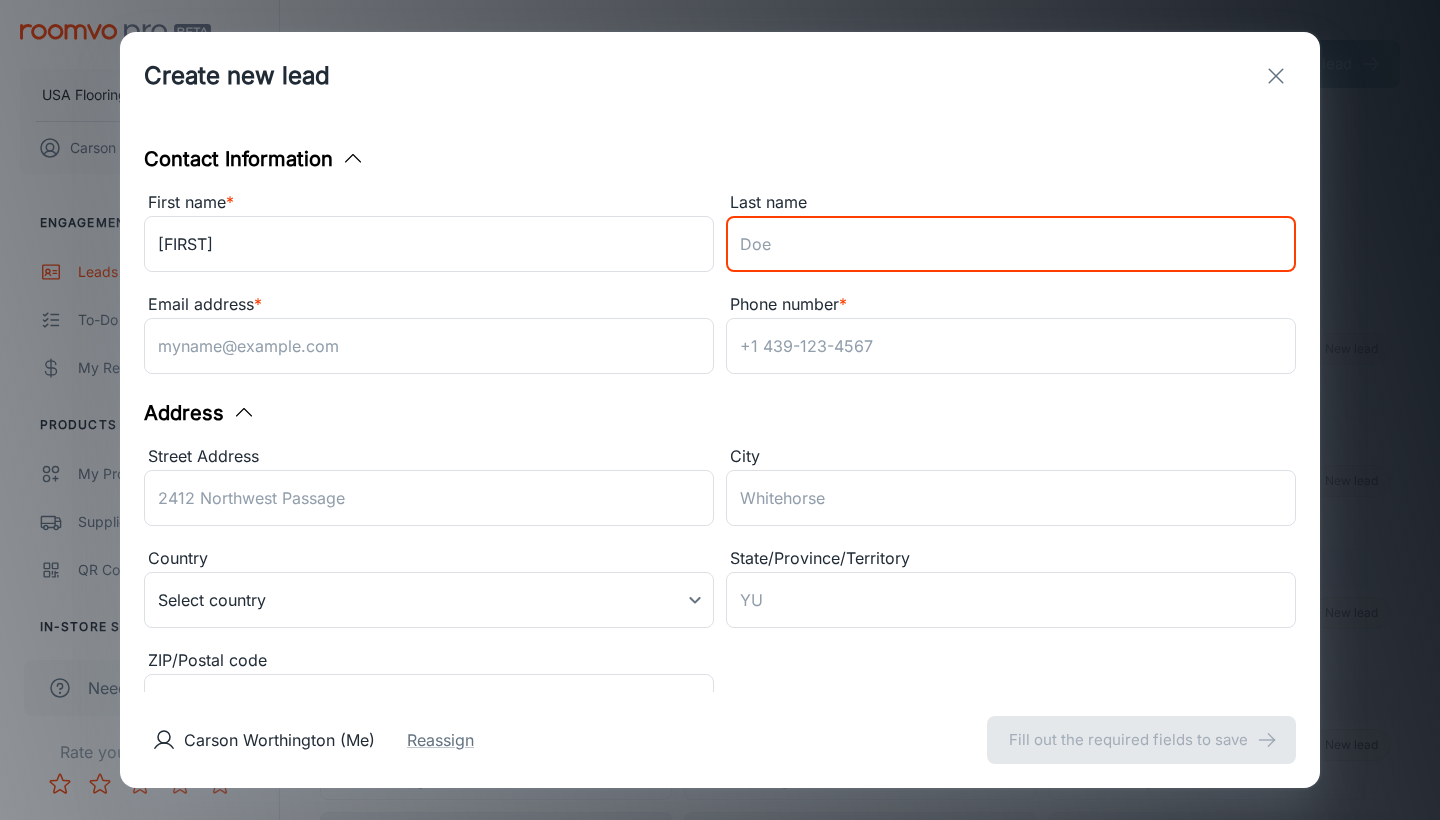 paste on "[LAST]" 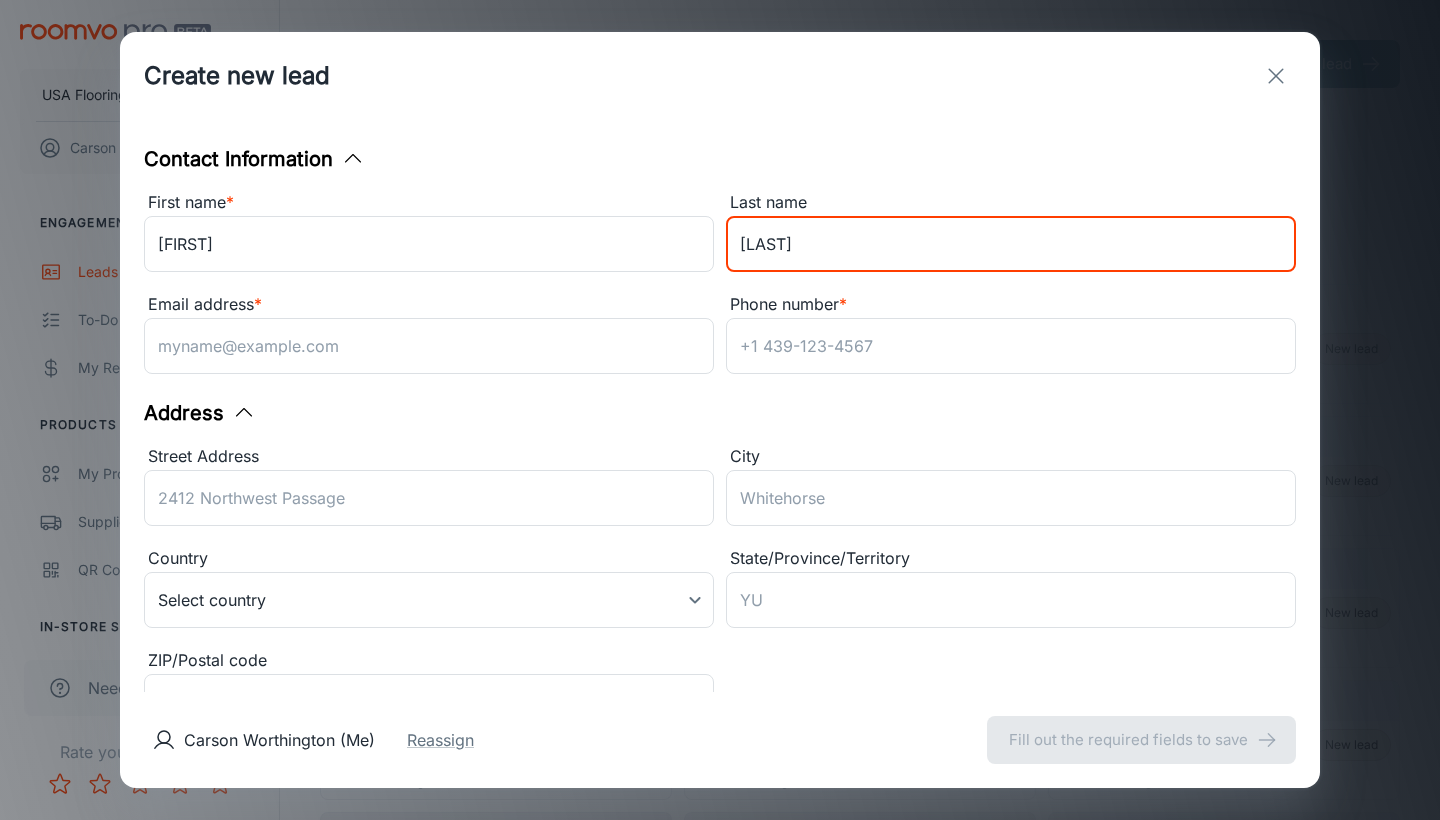 type on "[LAST]" 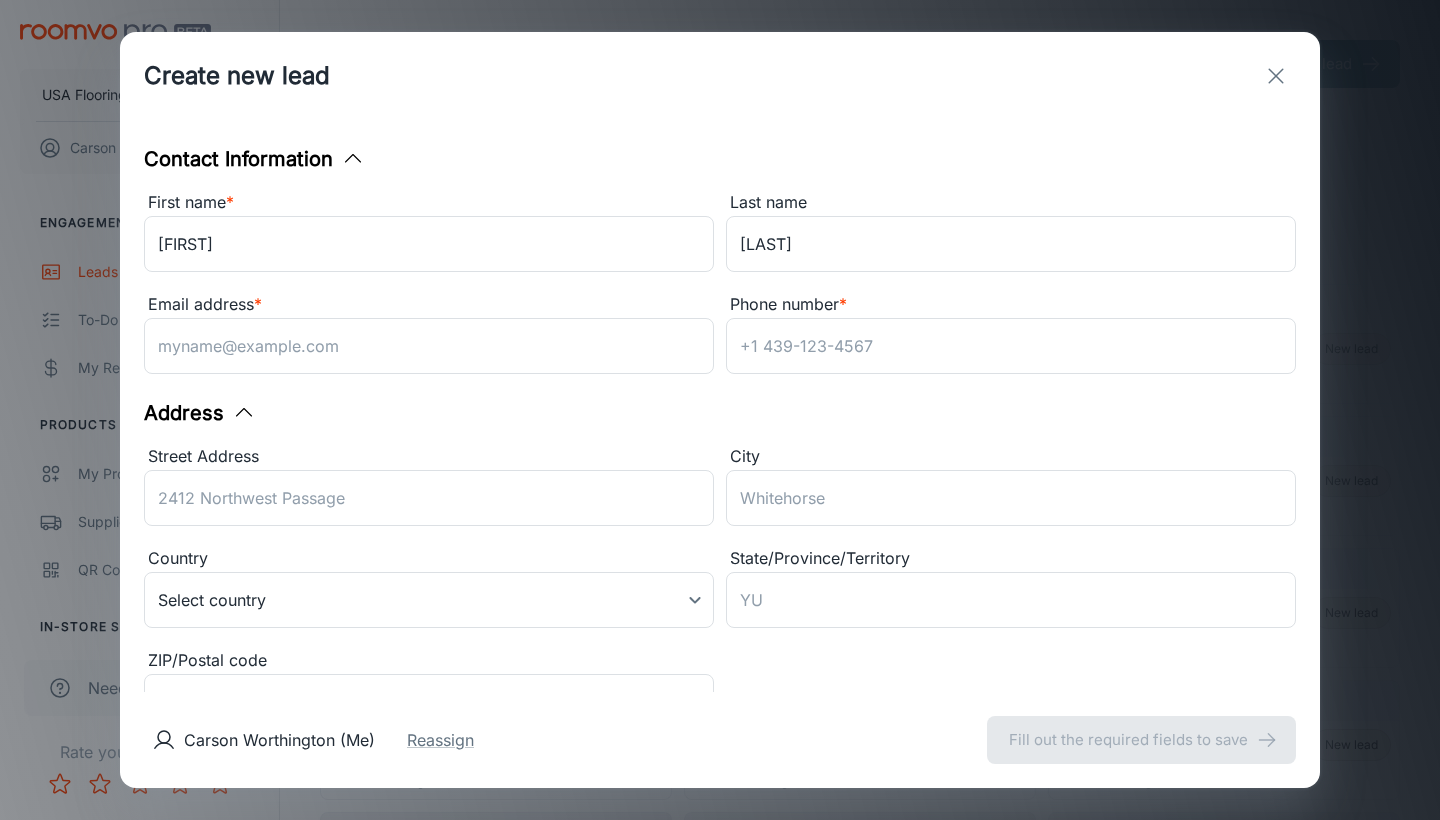 click on "Email address *" at bounding box center (429, 305) 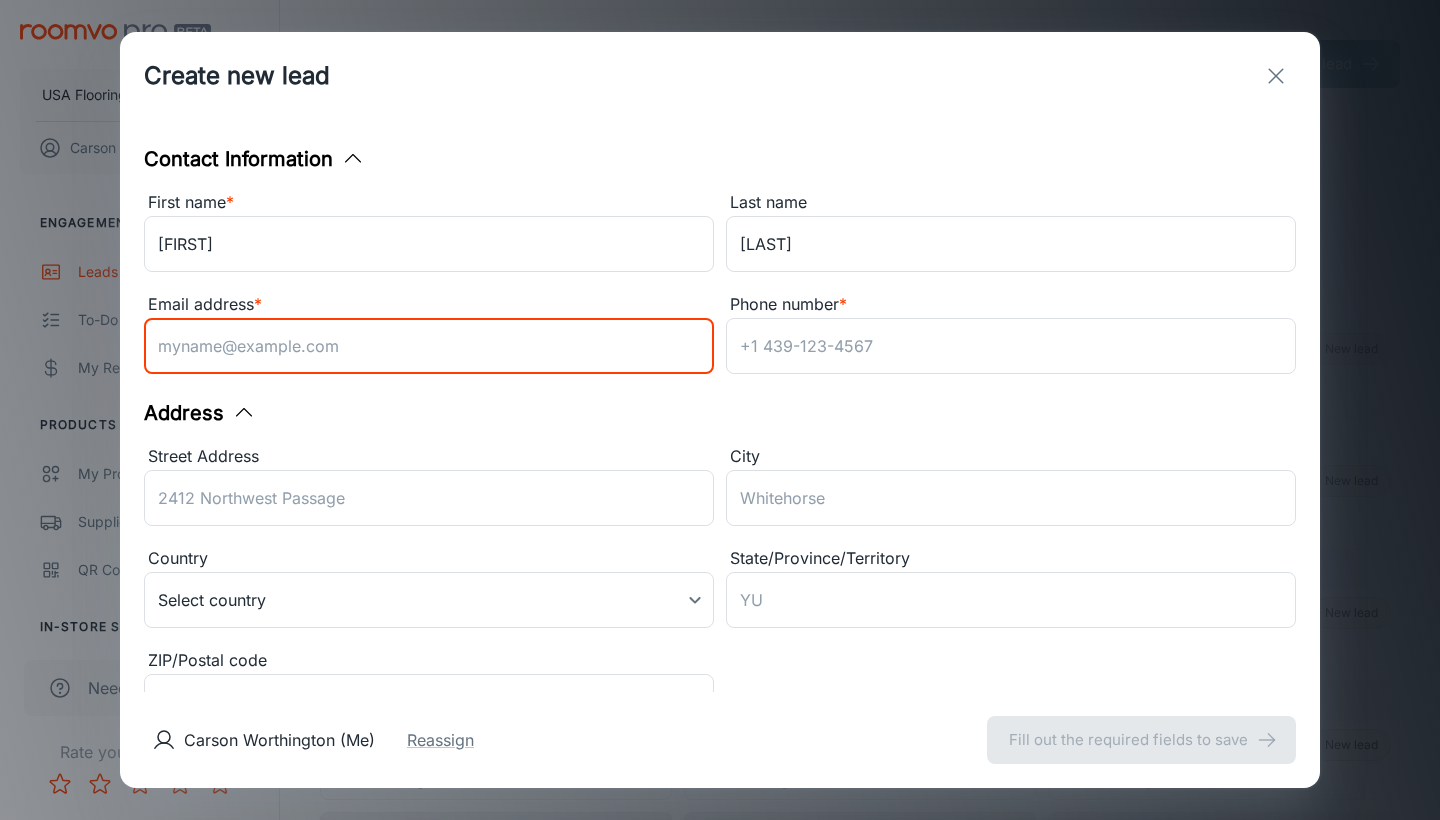 paste on "[EMAIL]" 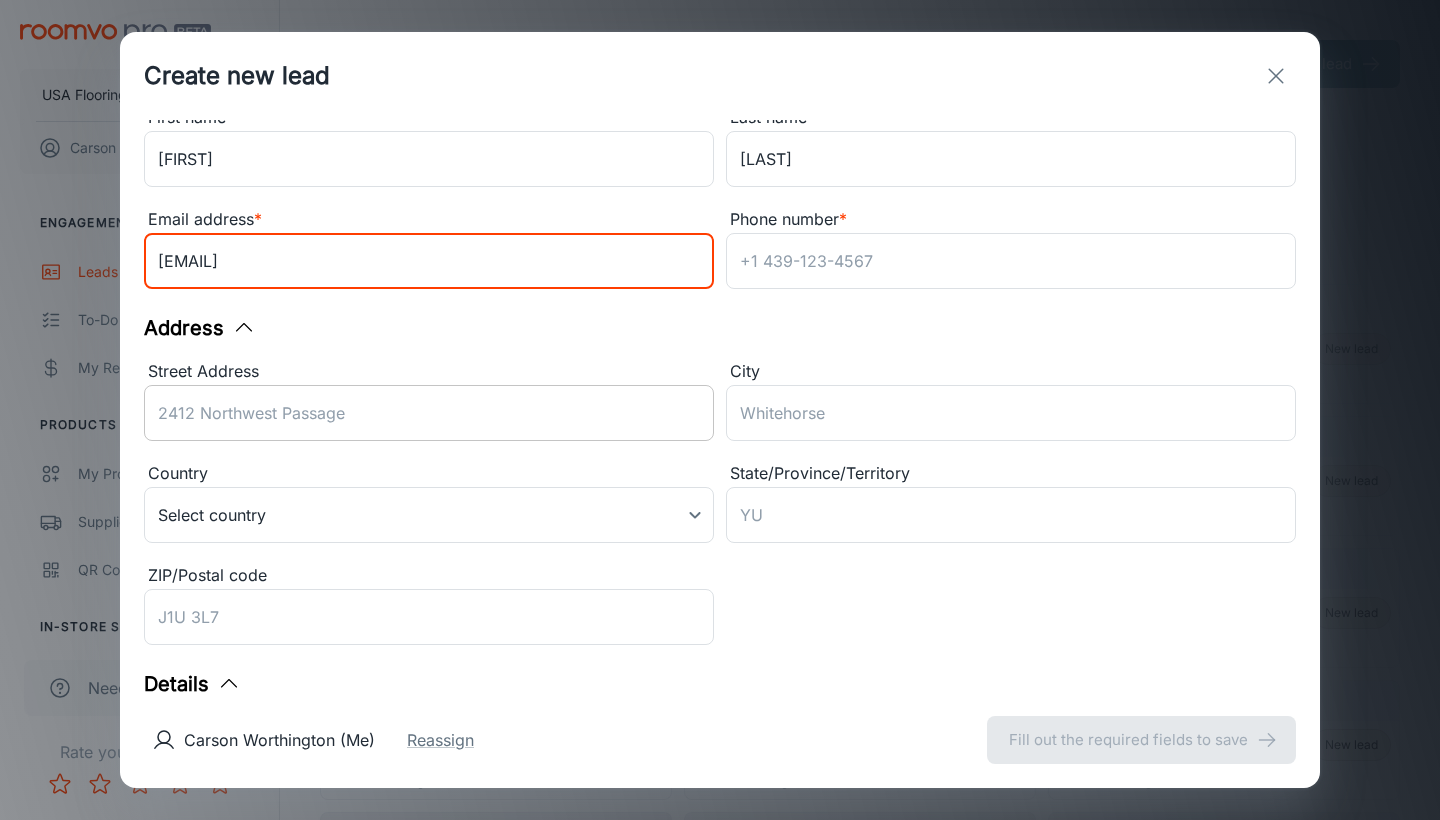 scroll, scrollTop: 104, scrollLeft: 0, axis: vertical 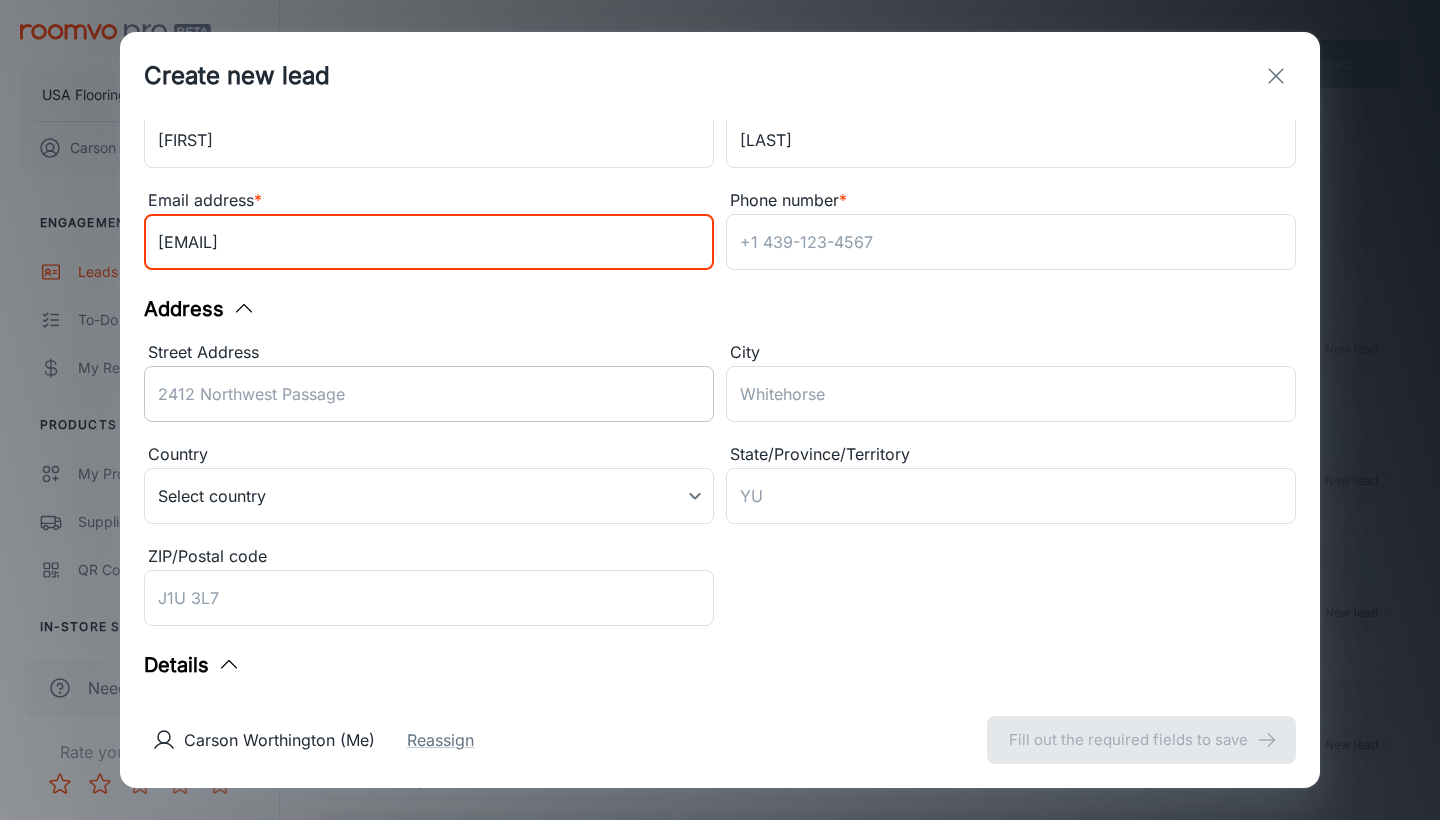 type on "[EMAIL]" 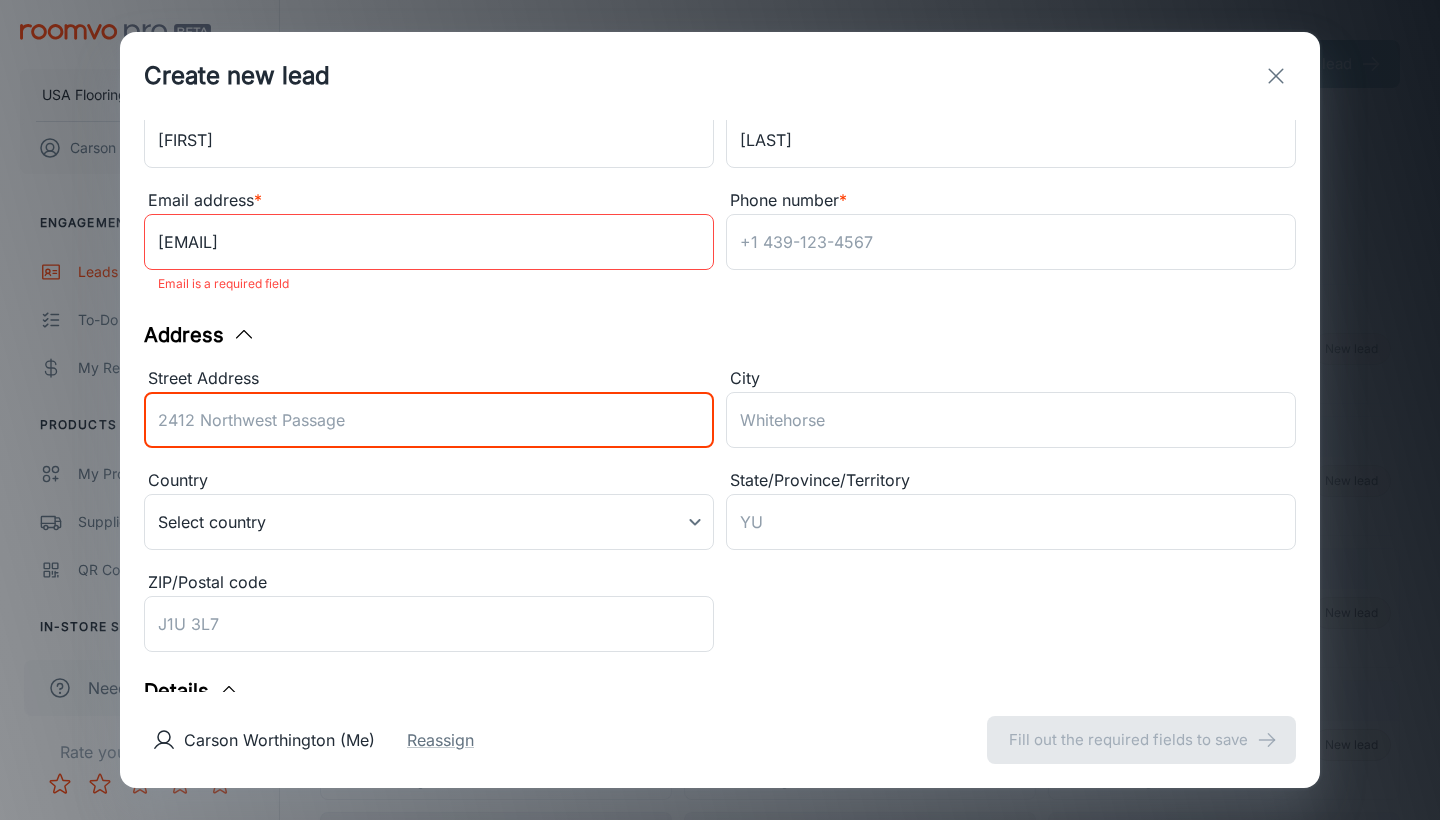 paste on "3410 Environ Way" 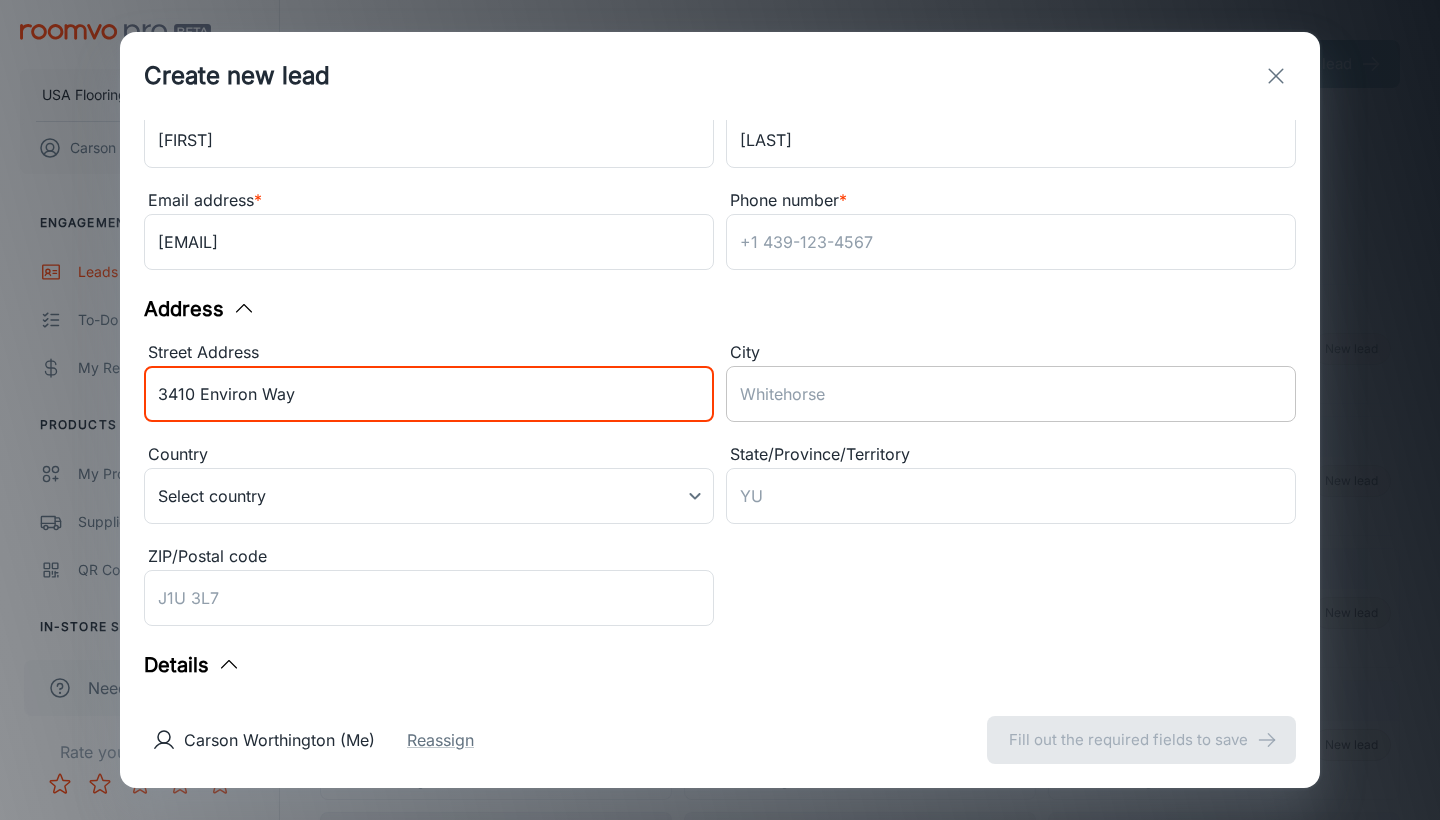 type on "3410 Environ Way" 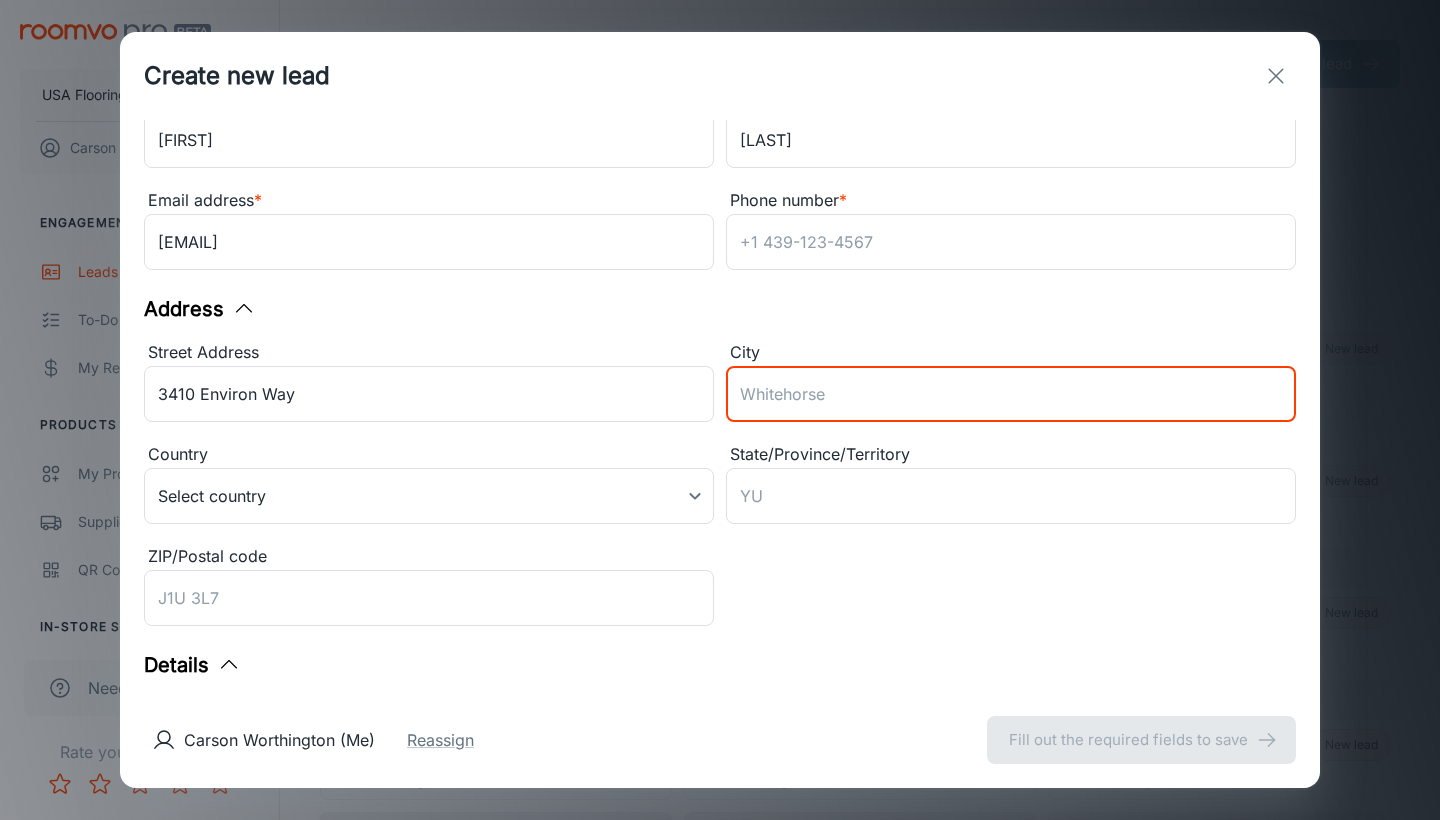 paste on "[CITY]" 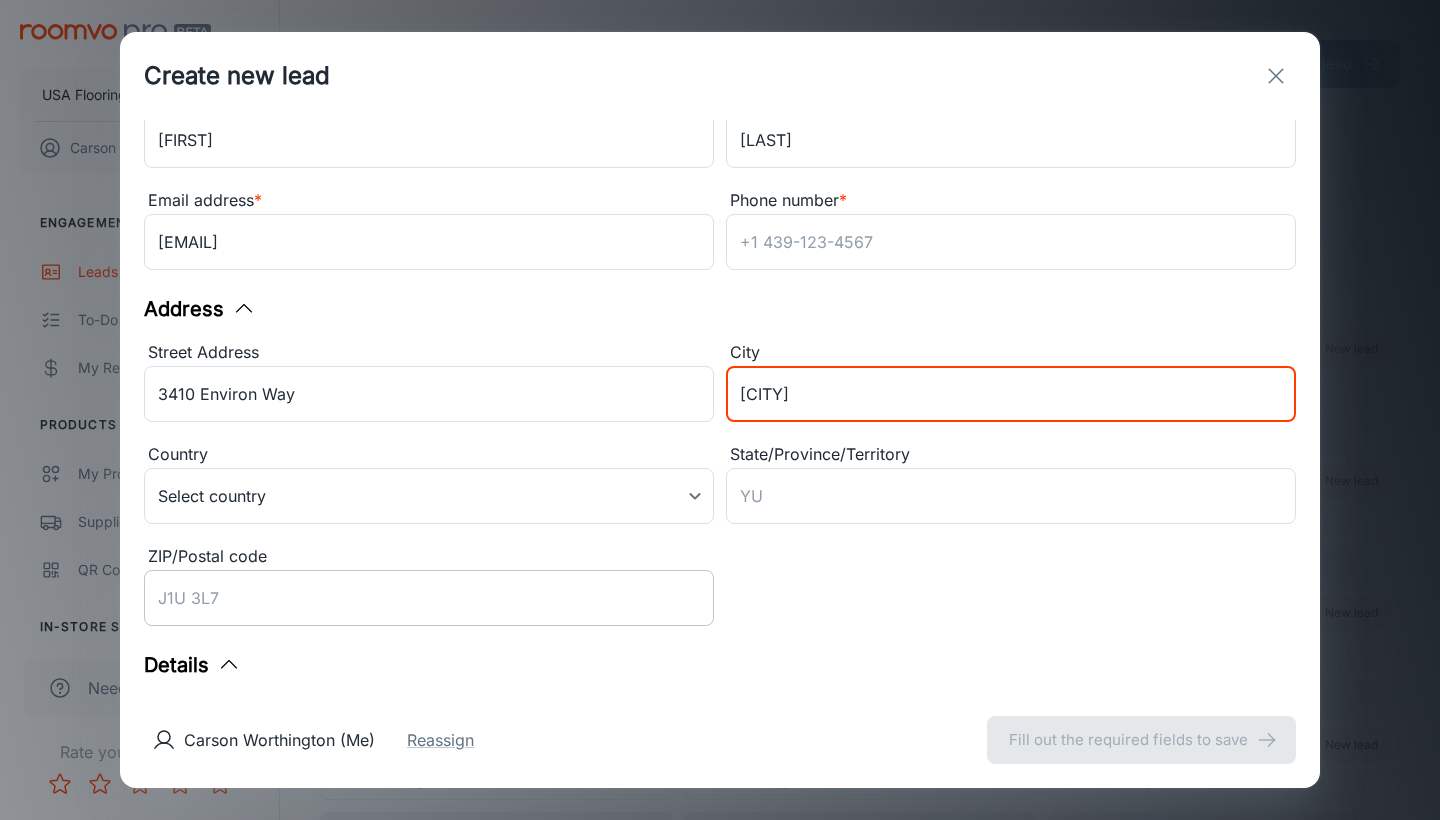 type on "[CITY]" 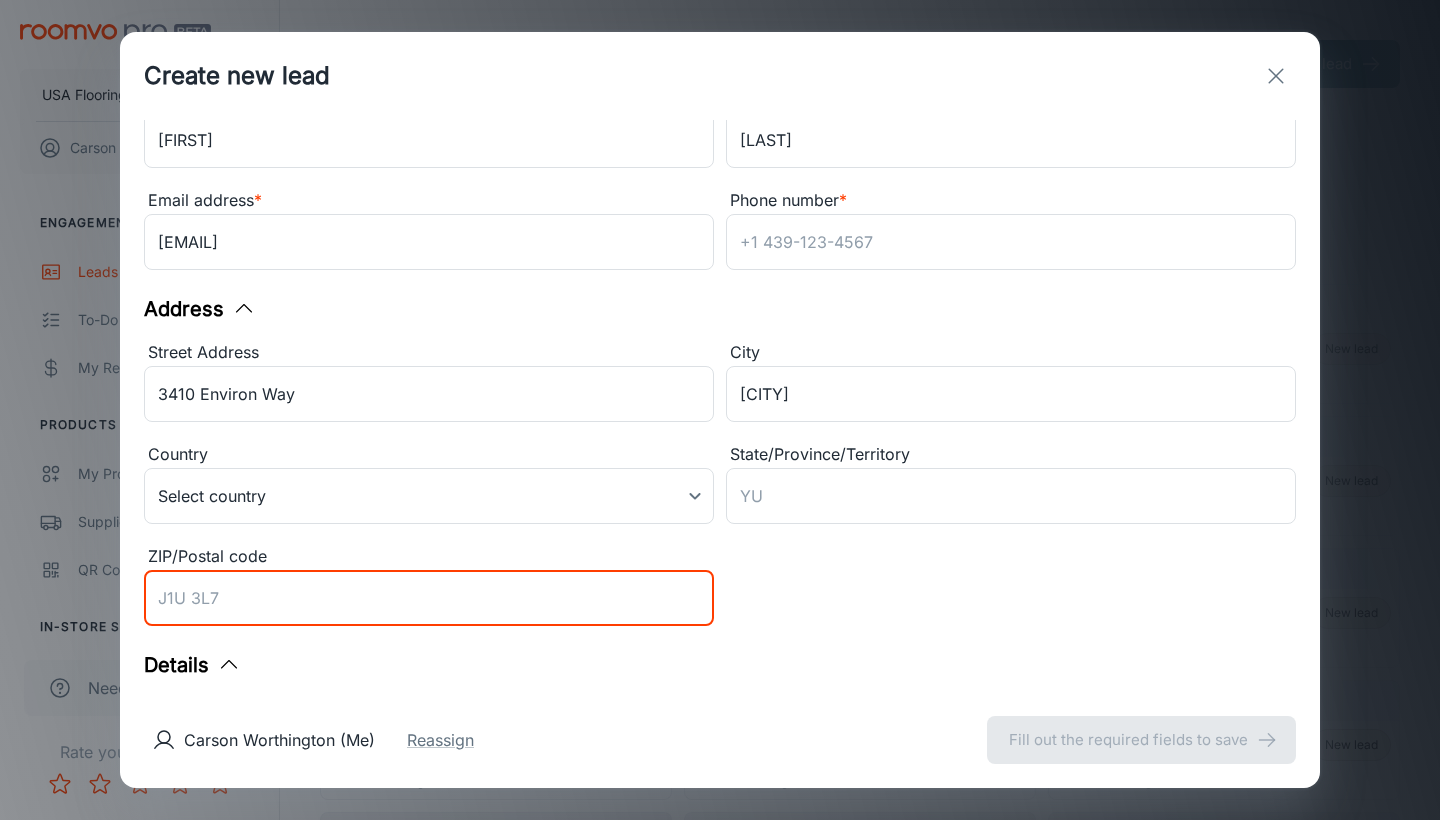 paste on "27517-4435" 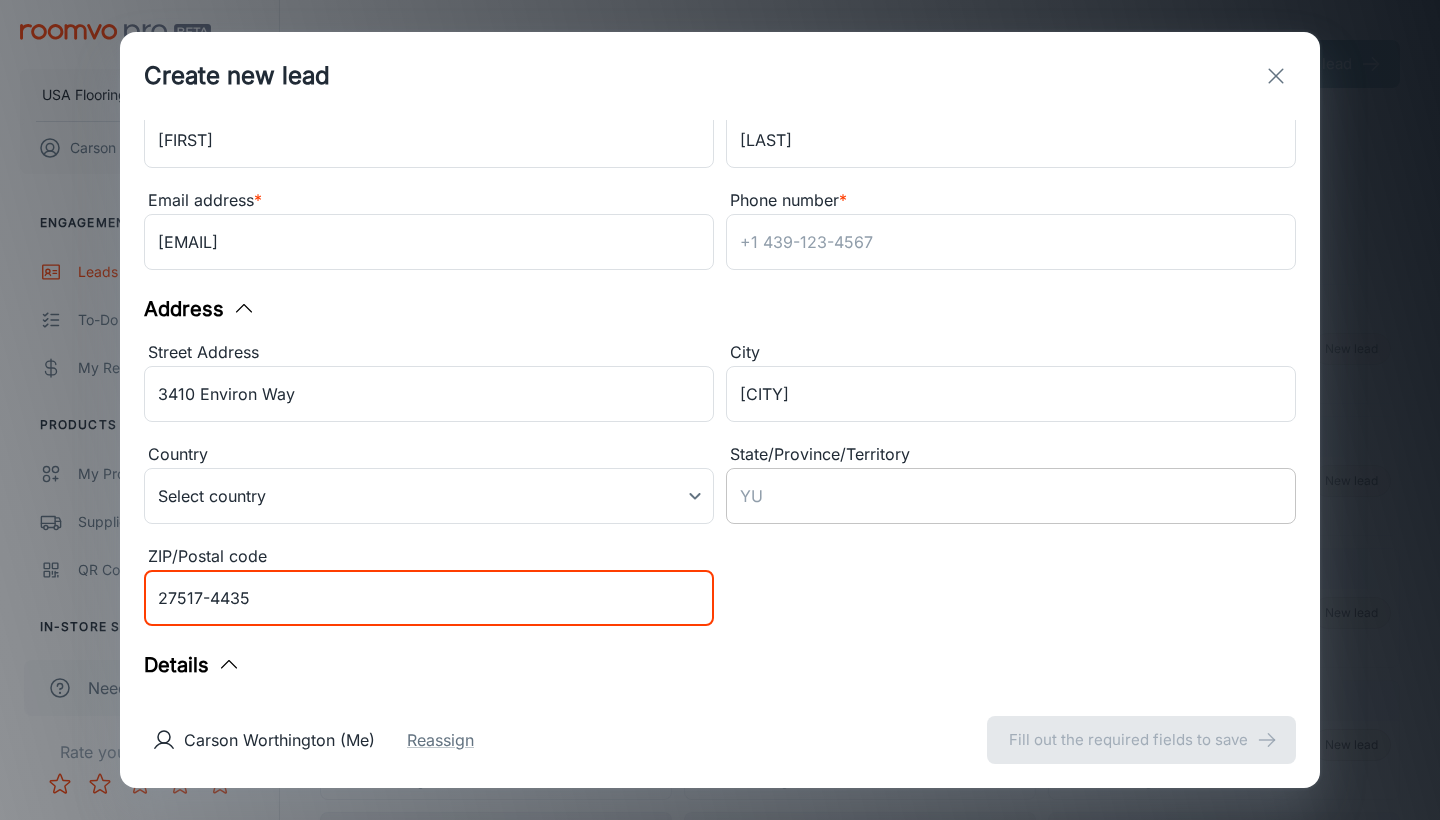 type on "27517-4435" 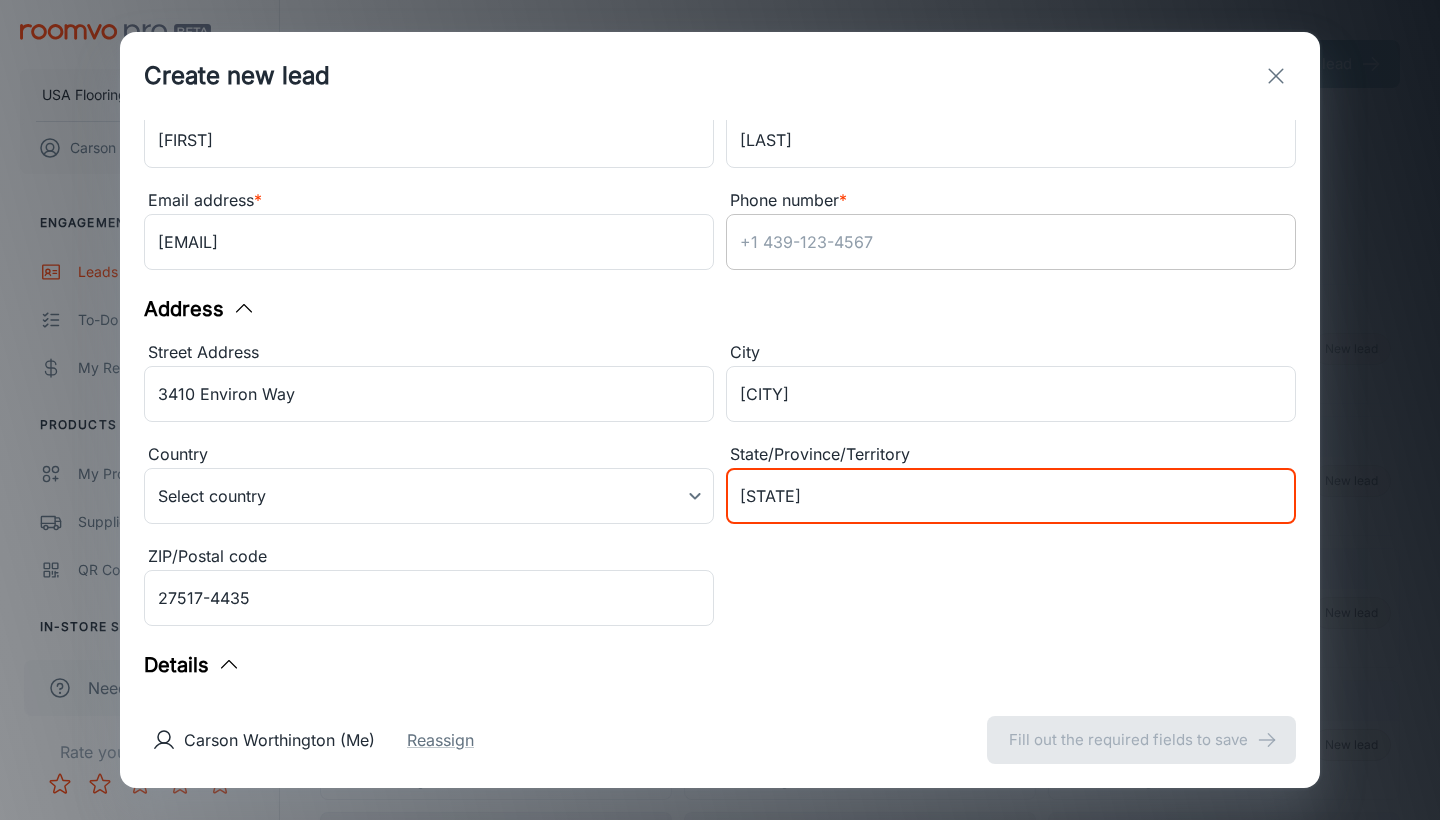 type on "[STATE]" 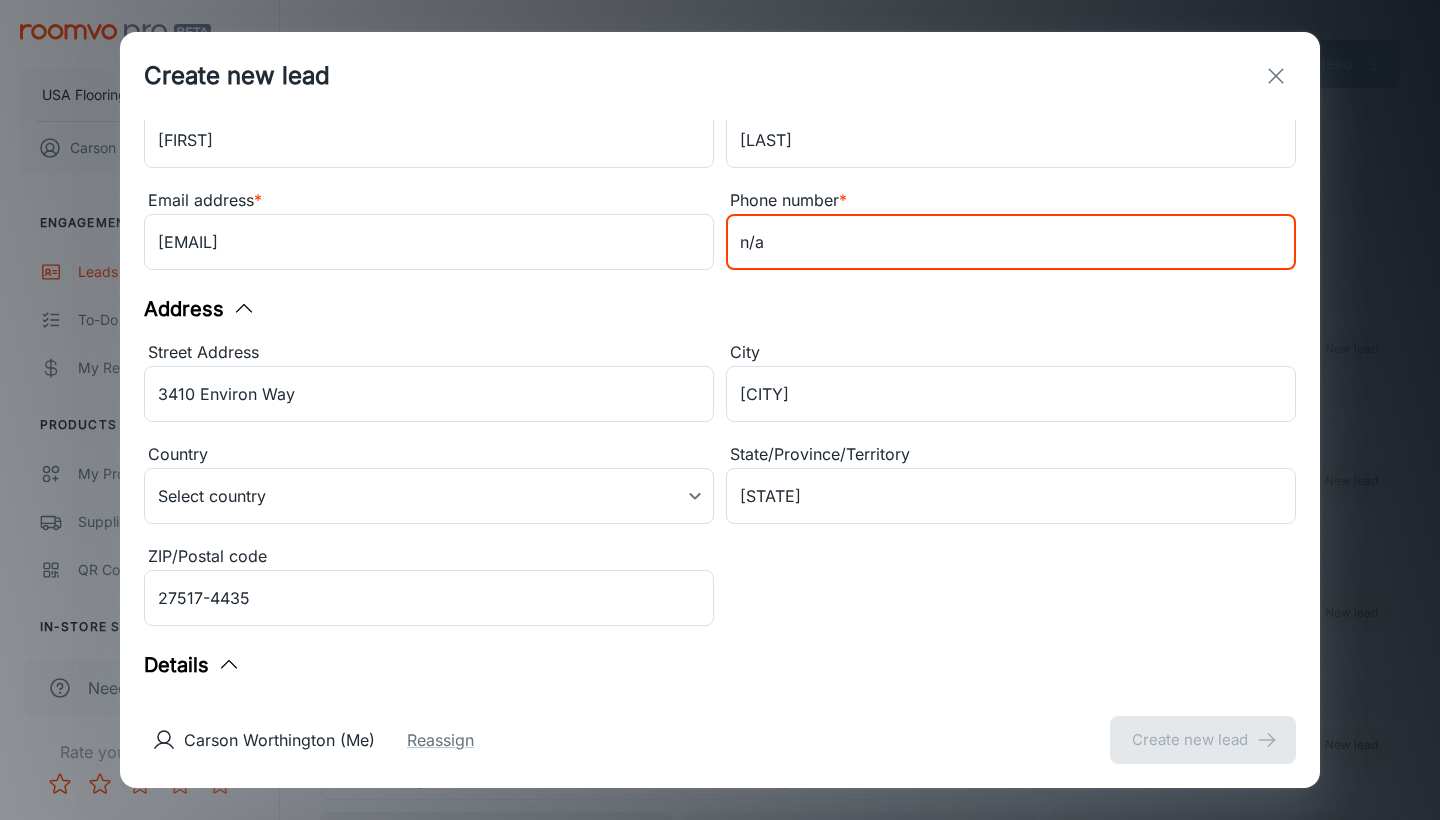 click on "Contact Information First name * [FIRST] ​ Last name [LAST] ​ Email address * [EMAIL] ​ Phone number * n/a ​ Address Street Address 3410 Environ Way ​ City [CITY] ​ Country Select country ​ State/Province/Territory [STATE] ​ ZIP/Postal code 27517-4435 ​ Details Notes x ​ Source * In Store in_store ​ Customer type * Homeowner 5 ​" at bounding box center (720, 406) 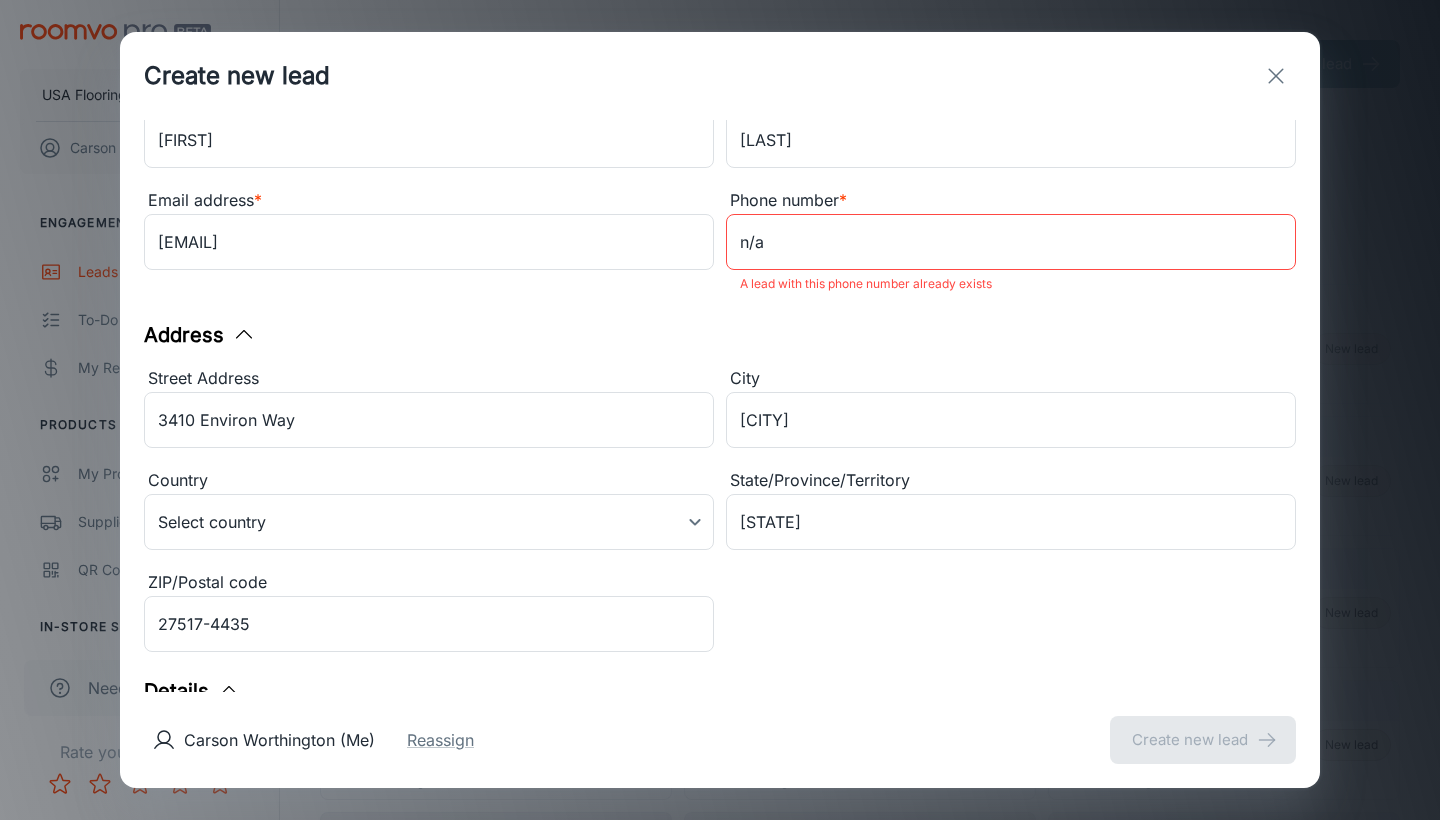 click on "n/a" at bounding box center [1011, 242] 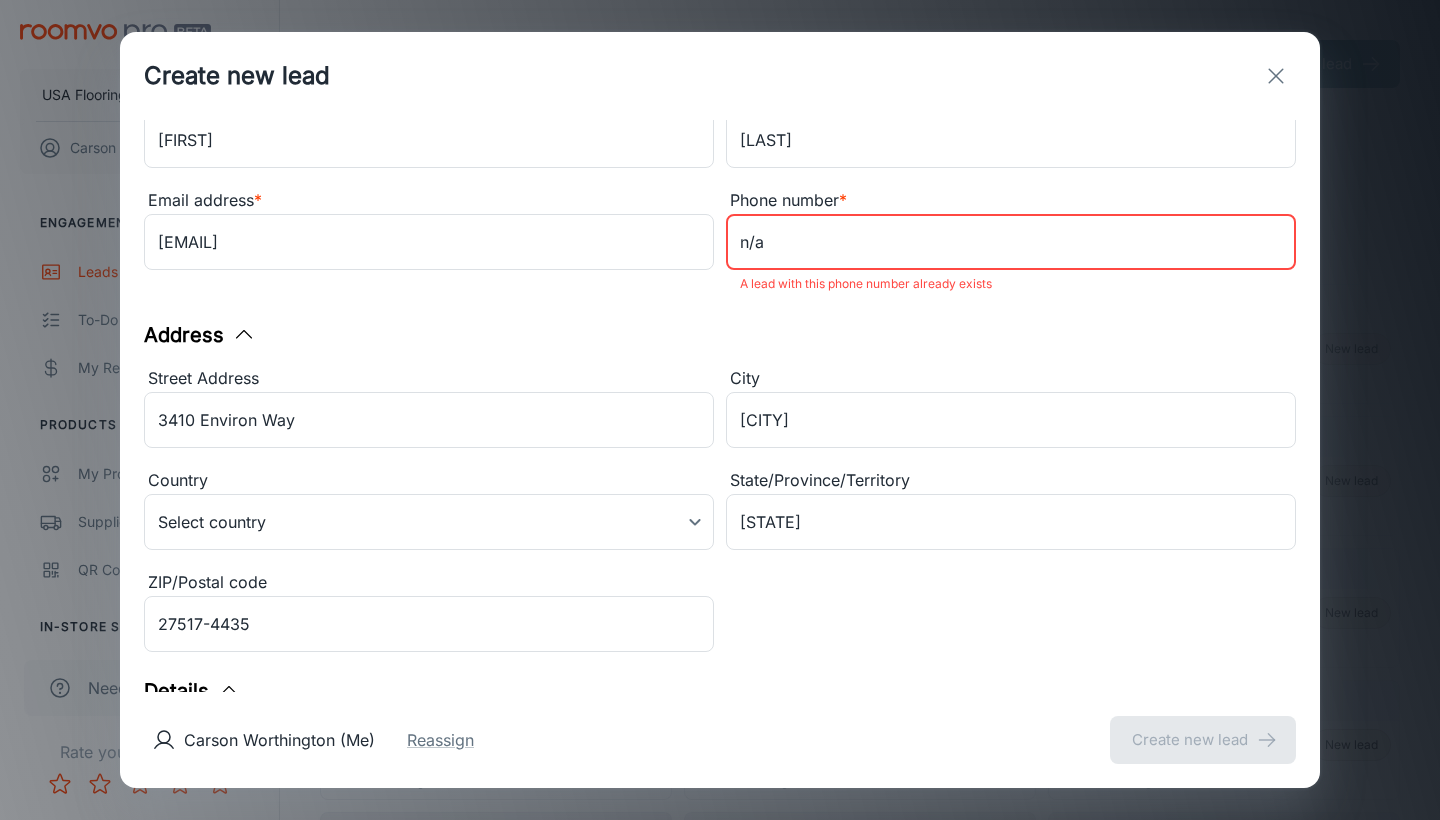 click on "n/a" at bounding box center [1011, 242] 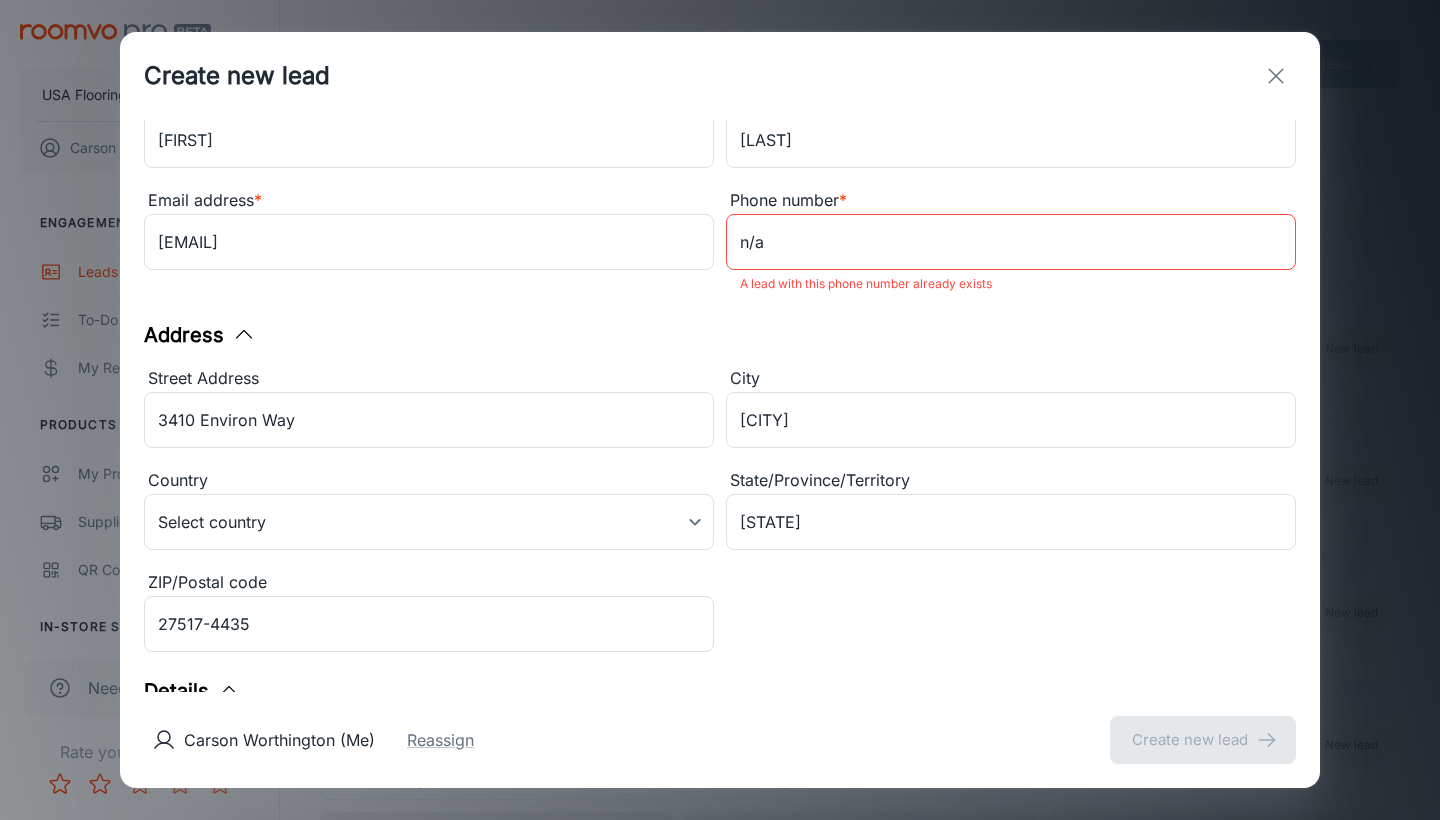 click on "n/a" at bounding box center (1011, 242) 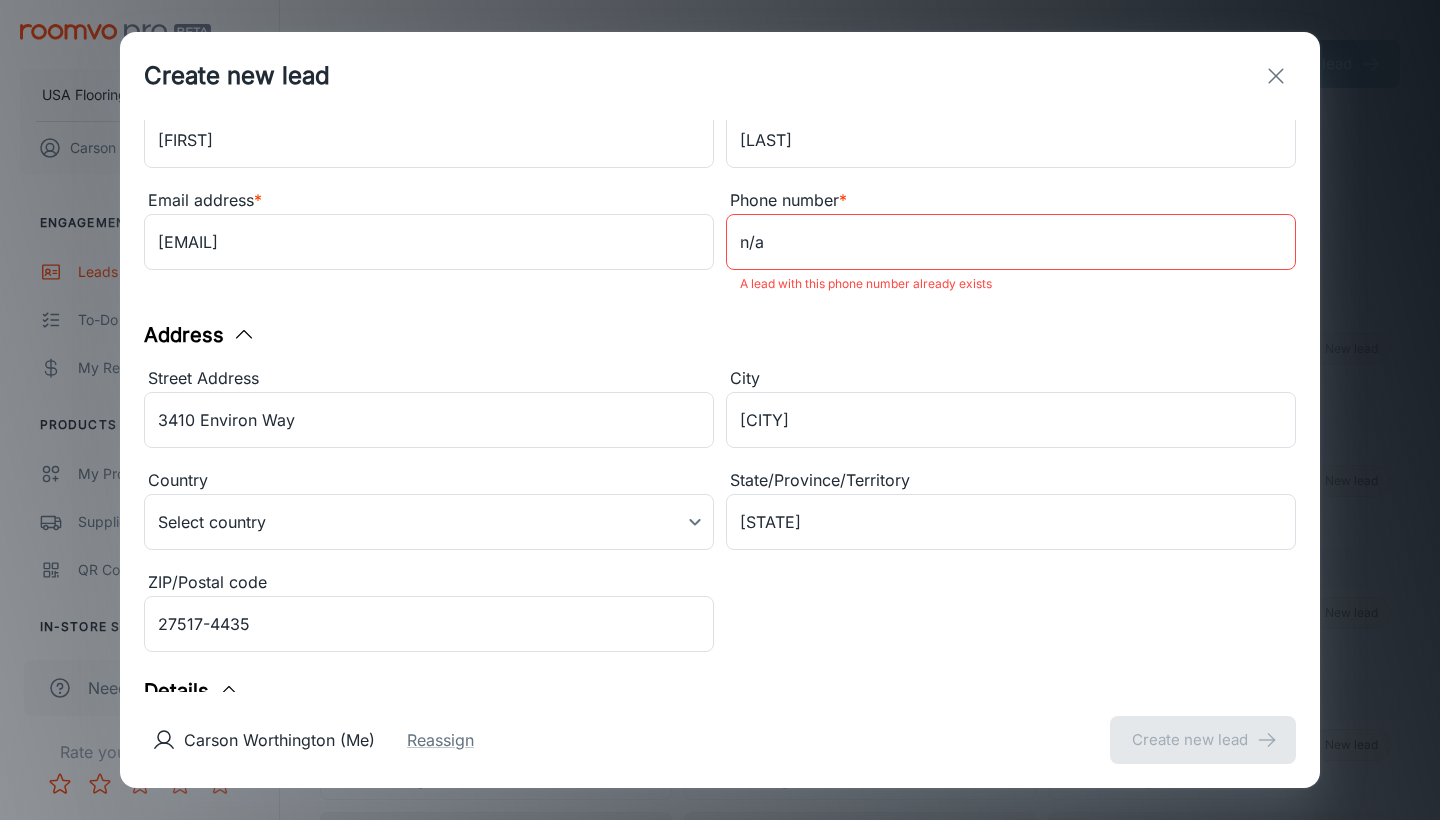 click on "Address" at bounding box center [720, 55] 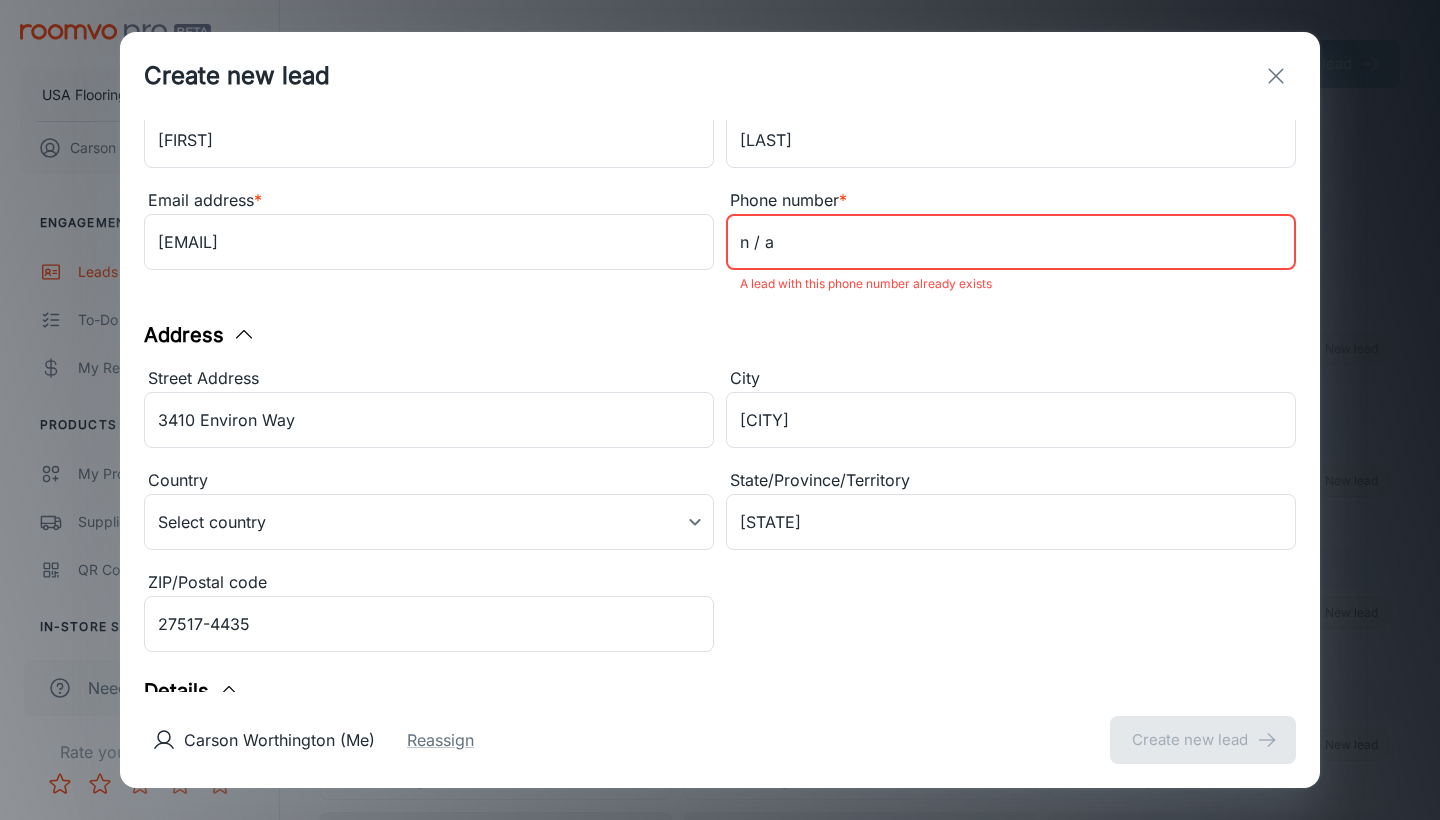 type on "n / a" 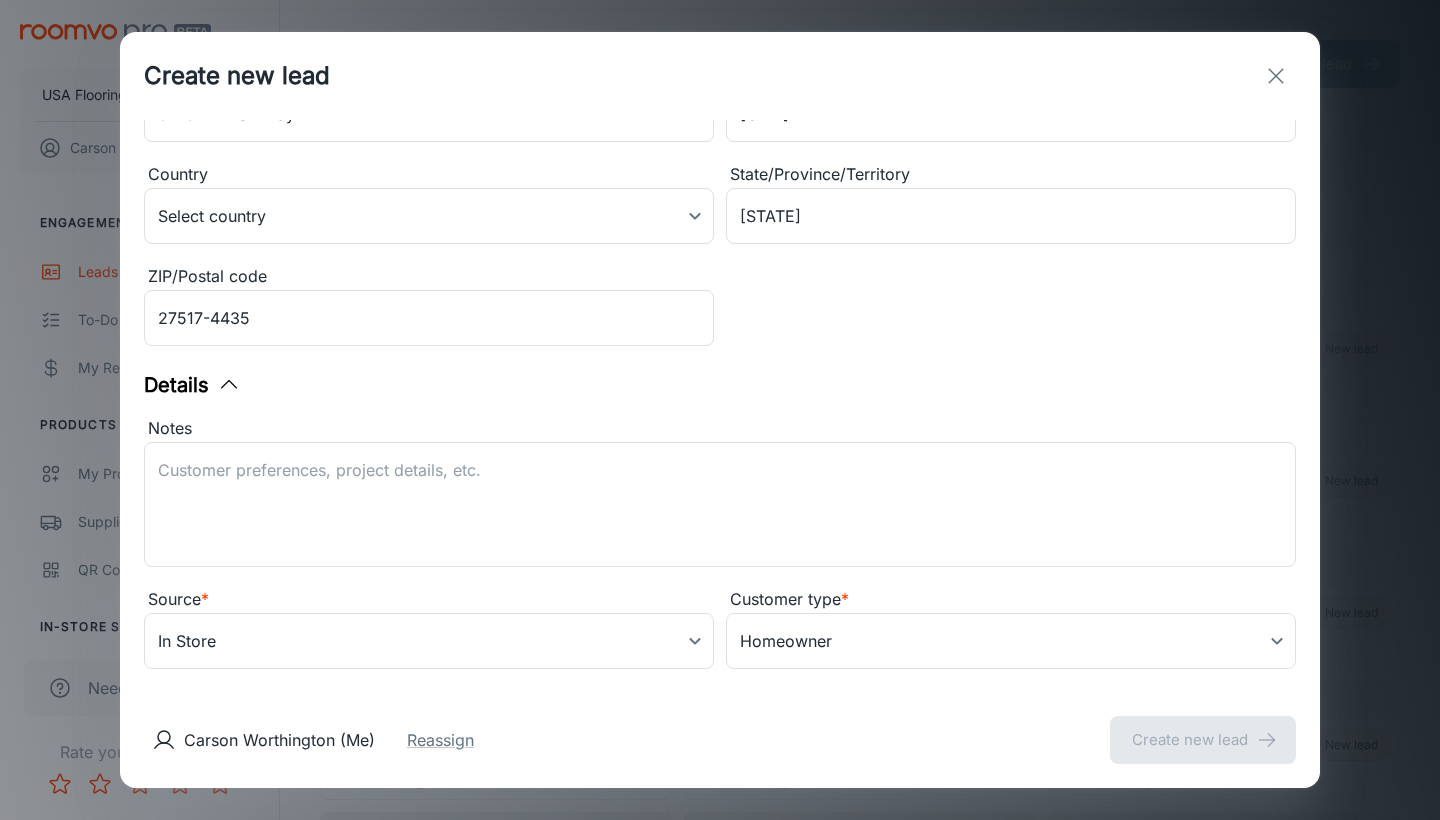 scroll, scrollTop: 418, scrollLeft: 0, axis: vertical 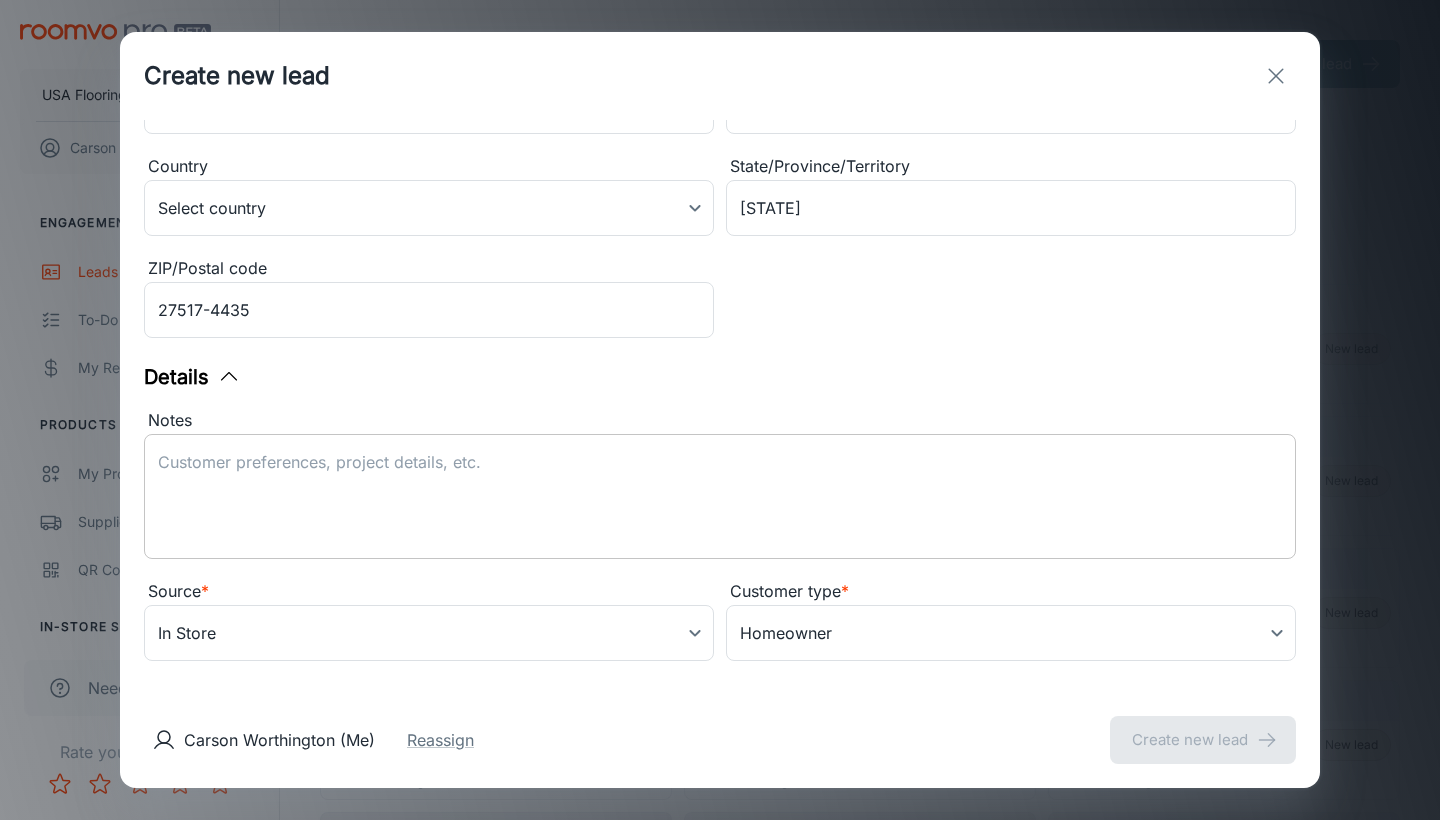 click on "x ​" at bounding box center (720, 496) 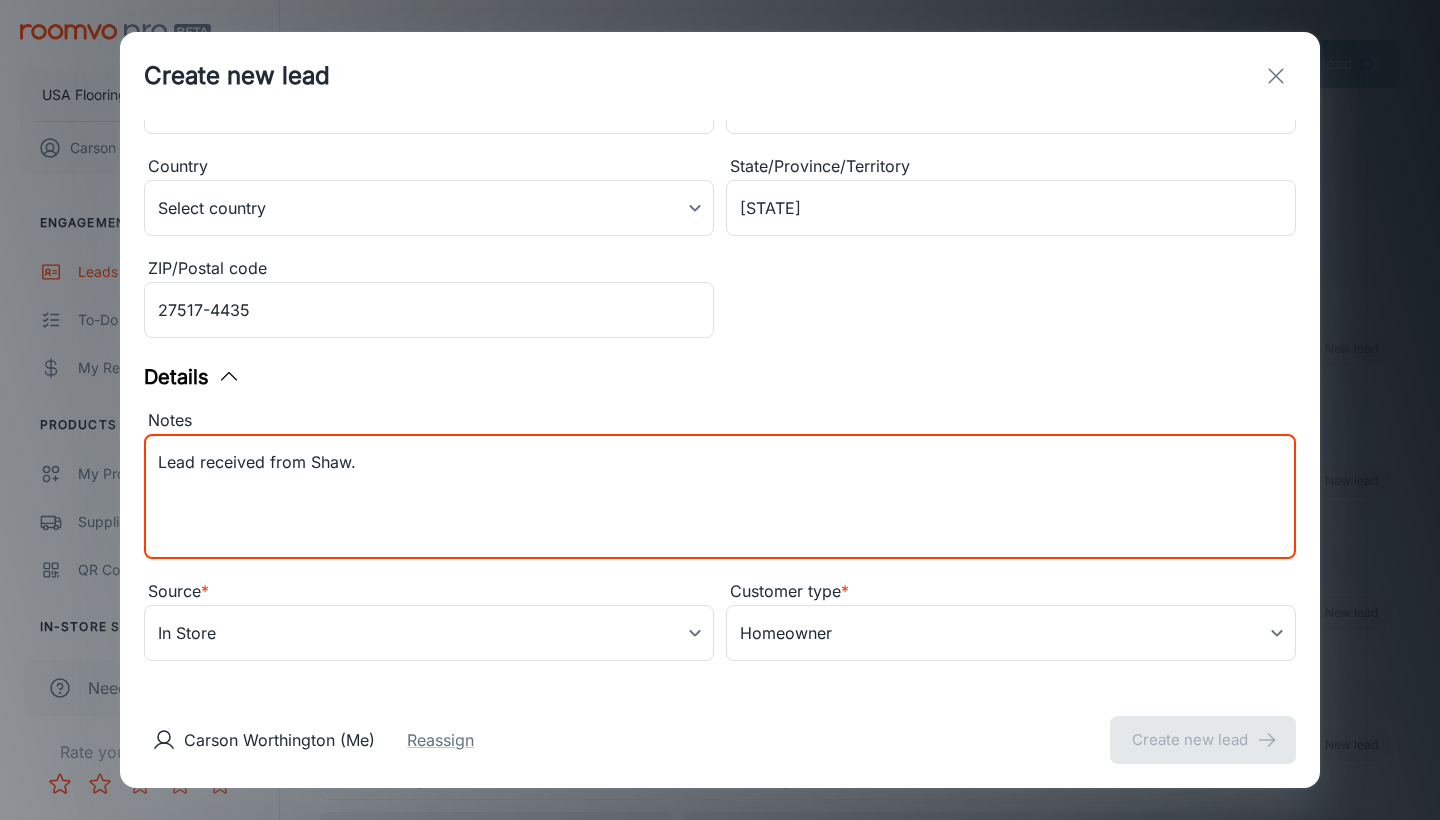paste on "Samples purchased: Encore Cleaner 32 oz. ENCORE_CLEANER" 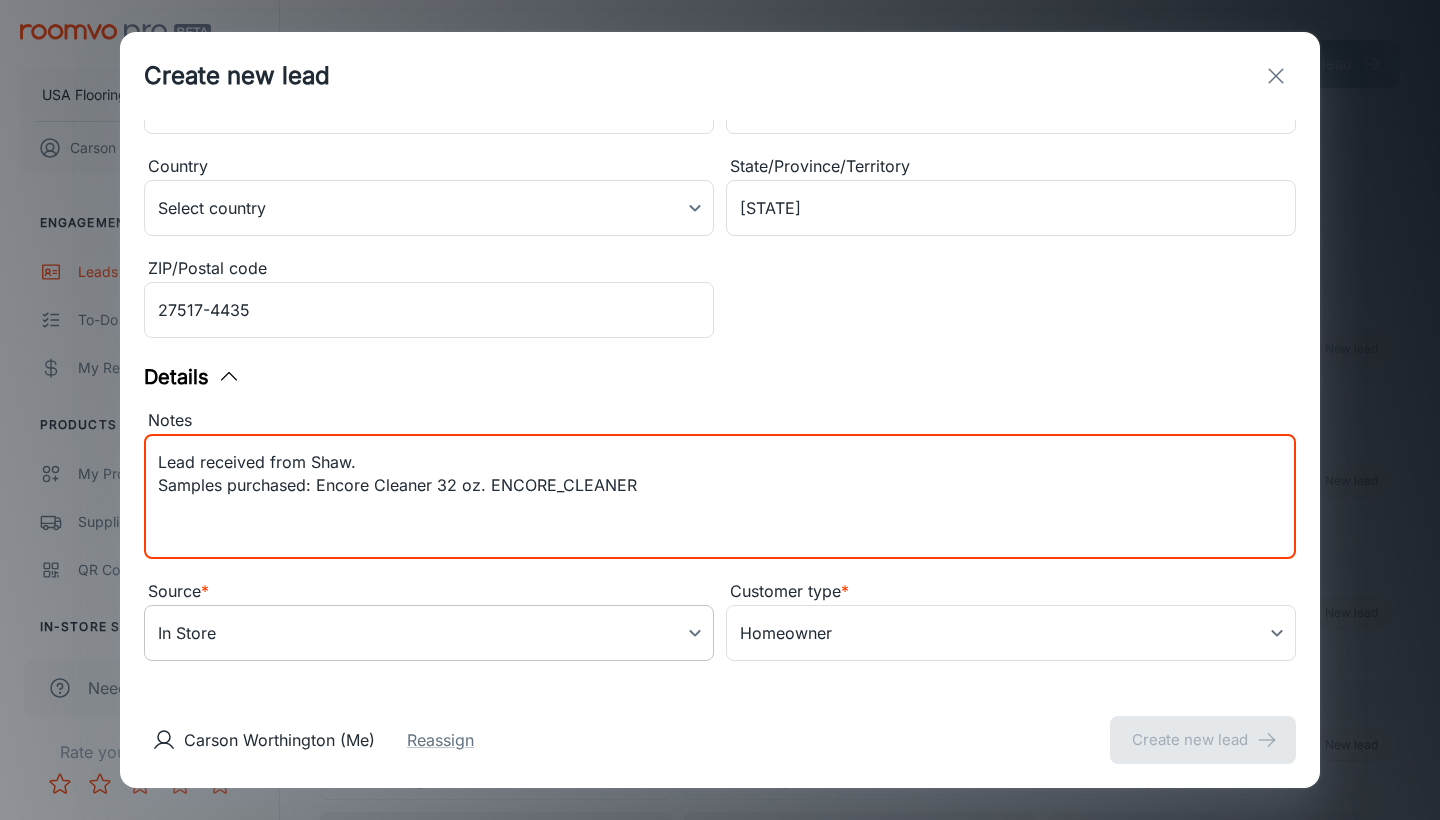 type on "Lead received from Shaw.
Samples purchased: Encore Cleaner 32 oz. ENCORE_CLEANER" 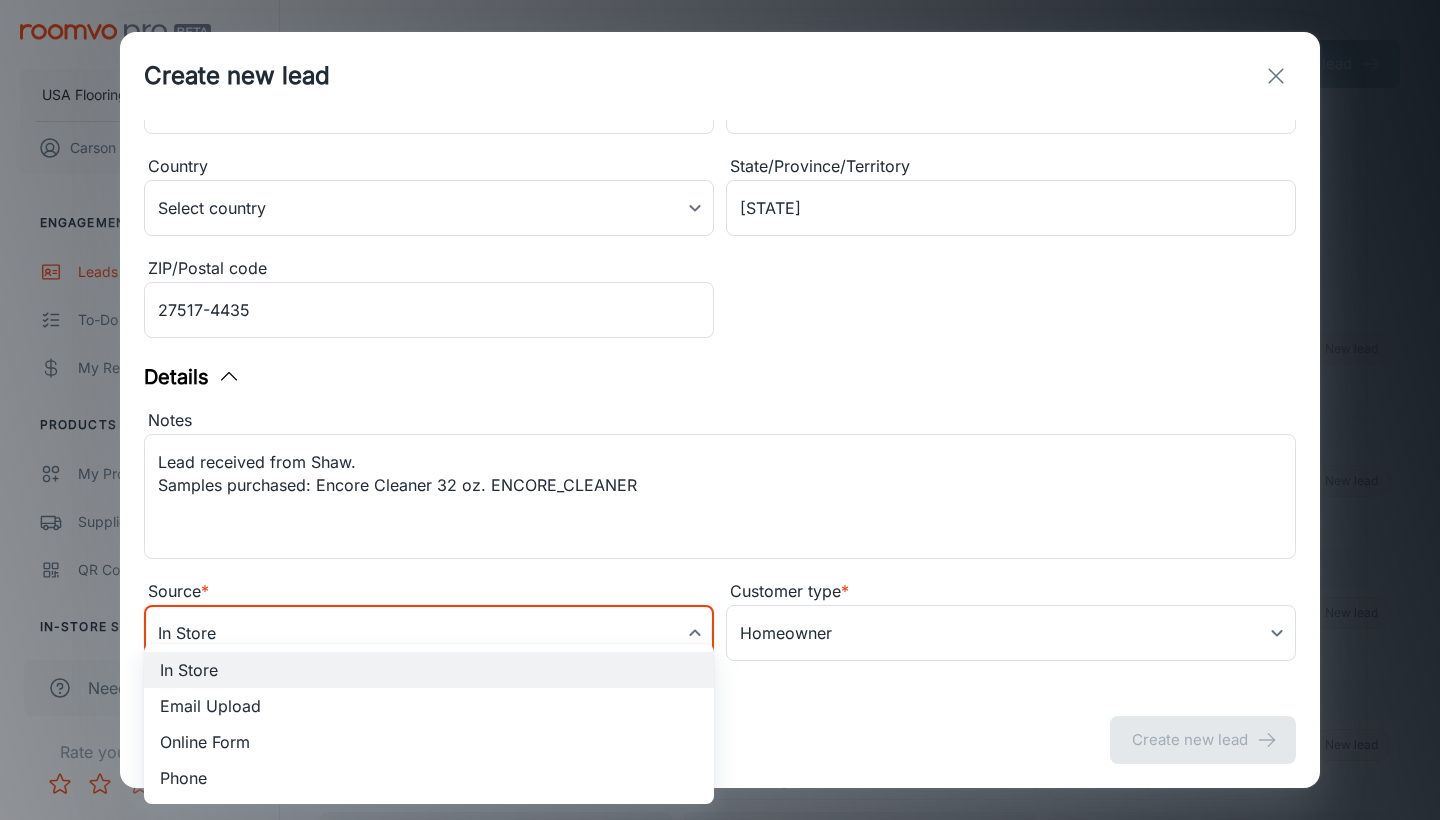 click on "Leads Export CSV Create new lead USA Flooring Carson   Worthington Engagement Leads To-do My Reps Products My Products Suppliers QR Codes In-Store Samples My Samples My Stores Configure Roomvo Sites Platform Management View as RSA User Administration Need help? Rate your experience ​ Filters Lead stage (7) New My Leads All Theresa Rosario-Jansen Last updated: Today Source: Online Form Carson Worthington (Me) New lead Destiny  Last updated: Today Source: Contact Form Carson Worthington (Me) New lead Jennifer Concklin  Last updated: Today Source: Contact Form Carson Worthington (Me) New lead William Locke Last updated: Jul 8 (1 days ago) Source: Online Form Carson Worthington (Me) New lead Courtney Elliott Last updated: Jul 7 (2 days ago) Source: Online Form Carson Worthington (Me) New lead Kathryn M Andolsek  Last updated: Jul 7 (2 days ago) Source: Contact Form Carson Worthington (Me) New lead Vanessa A Santamaria  Last updated: Jul 7 (2 days ago) Source: Contact Form Carson Worthington (Me) New lead * ​" at bounding box center (720, 410) 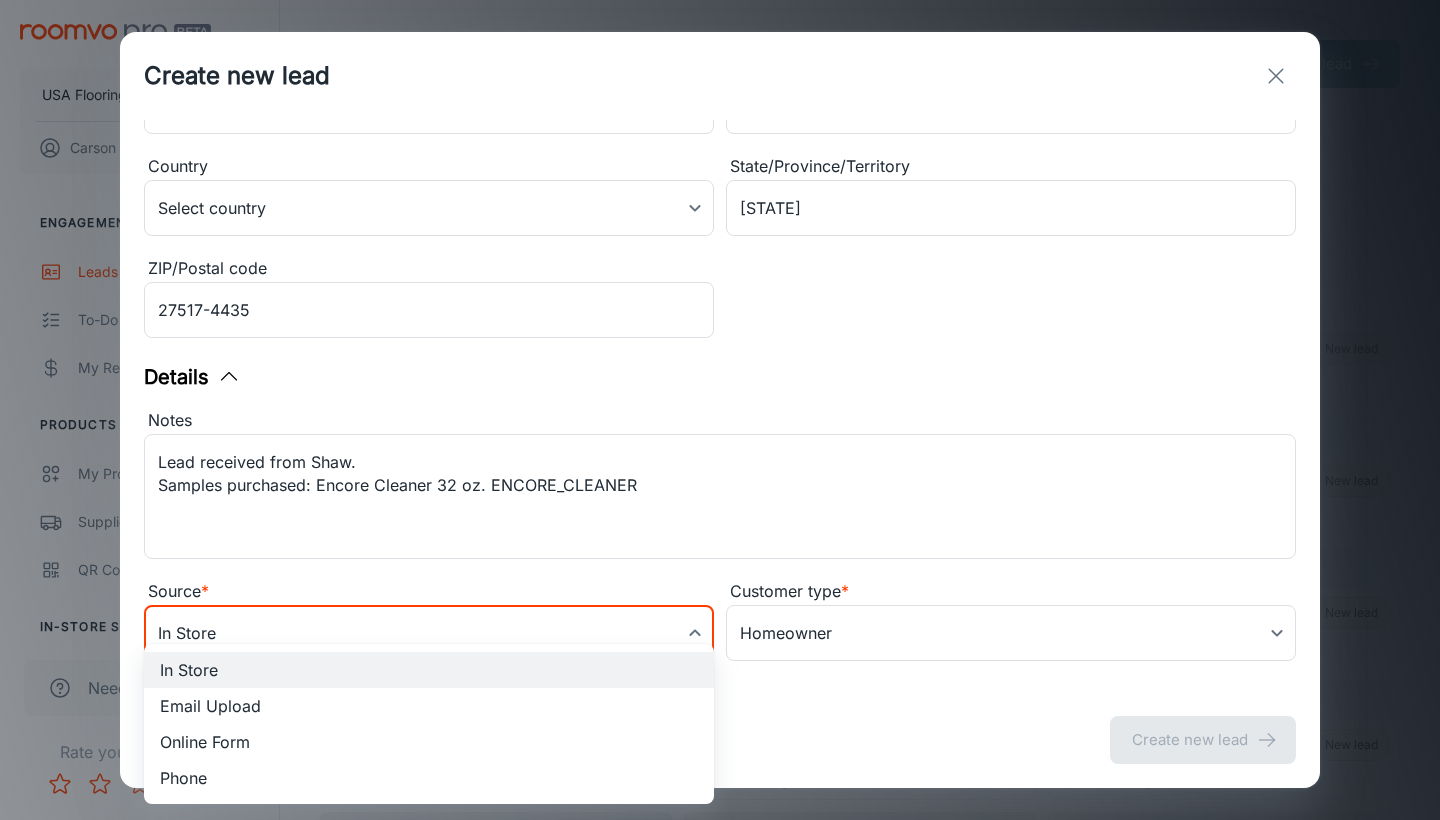 click on "Online Form" at bounding box center [429, 742] 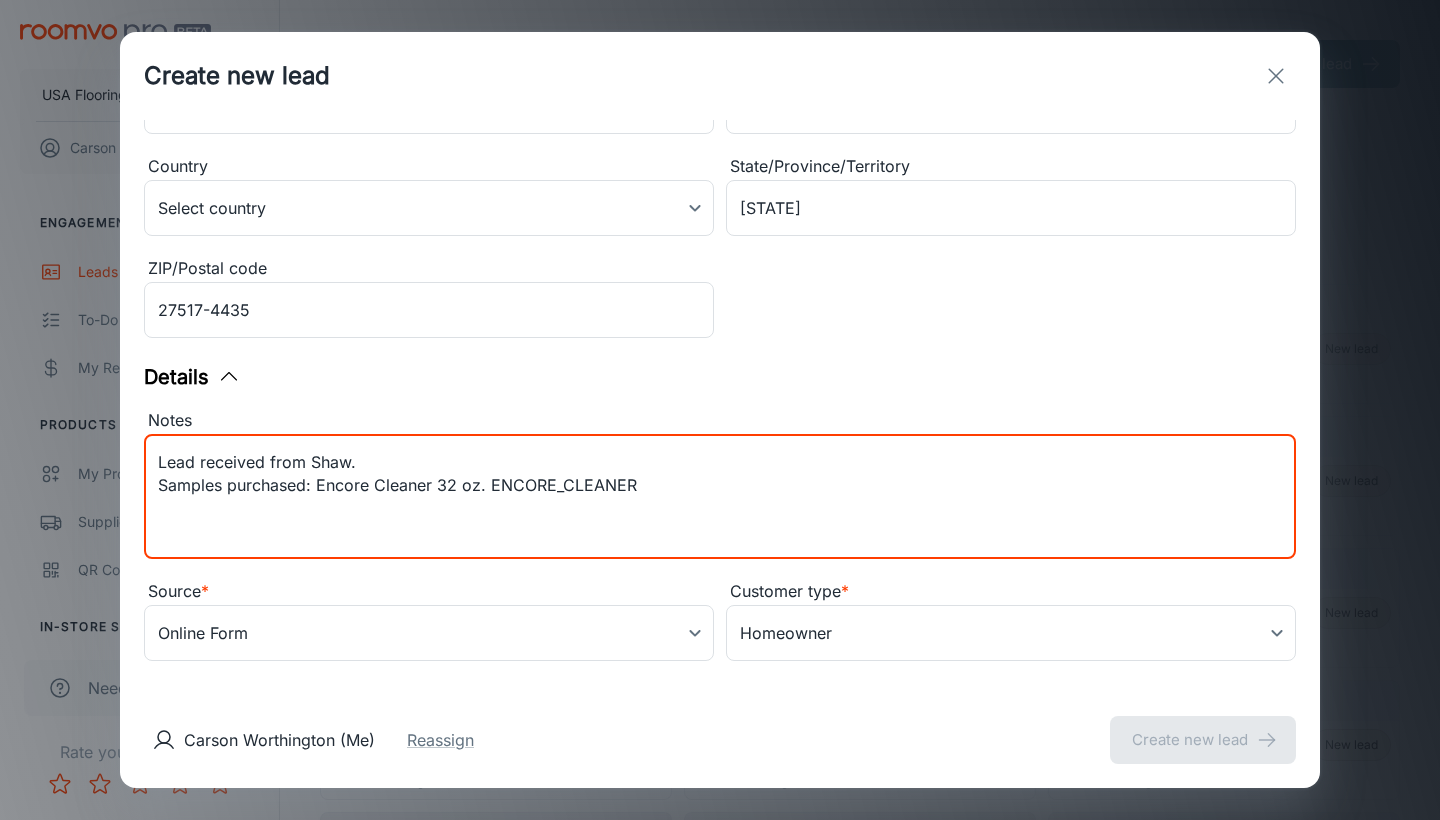 click on "Lead received from Shaw.
Samples purchased: Encore Cleaner 32 oz. ENCORE_CLEANER" at bounding box center (720, 497) 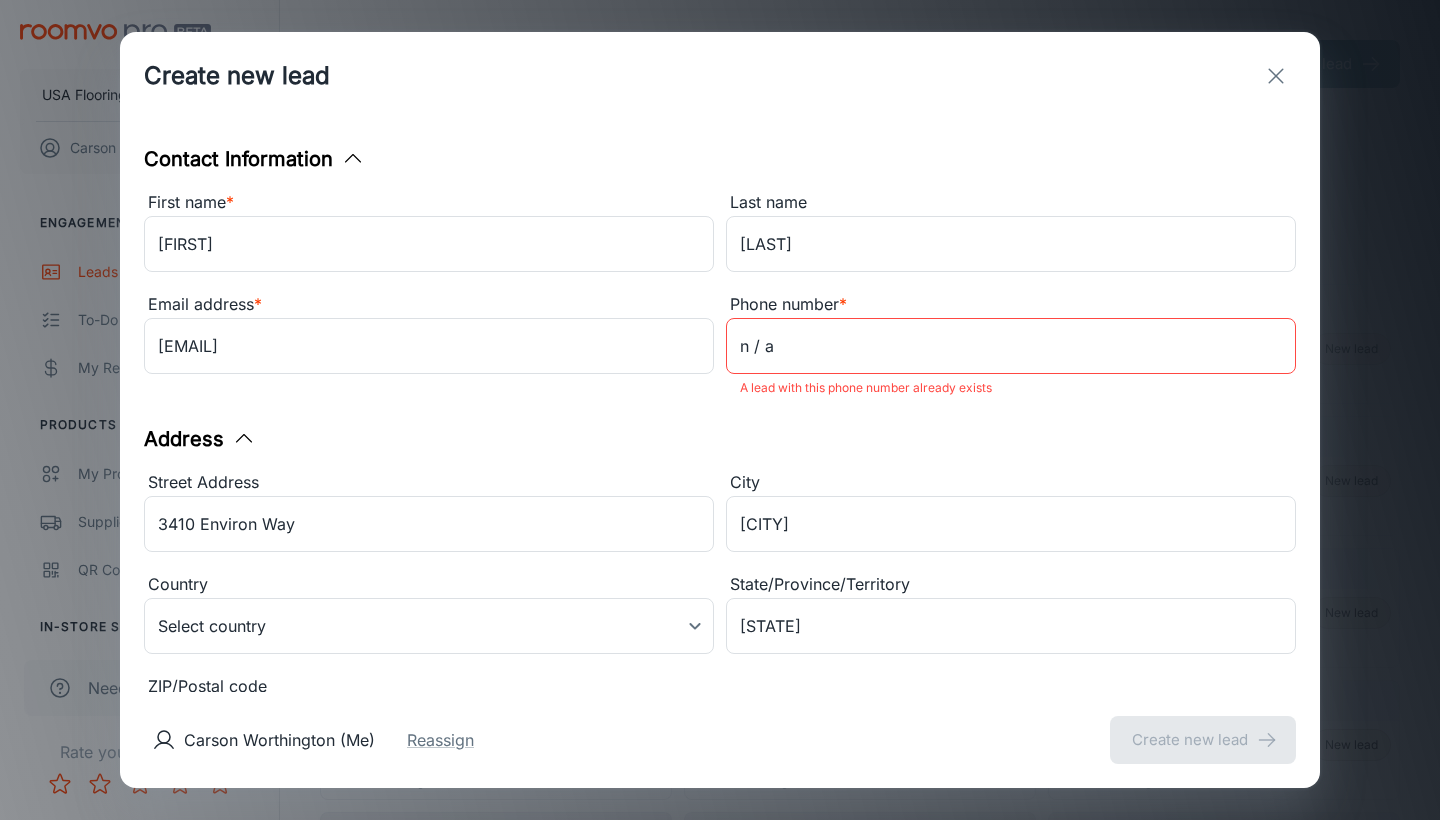 scroll, scrollTop: 0, scrollLeft: 0, axis: both 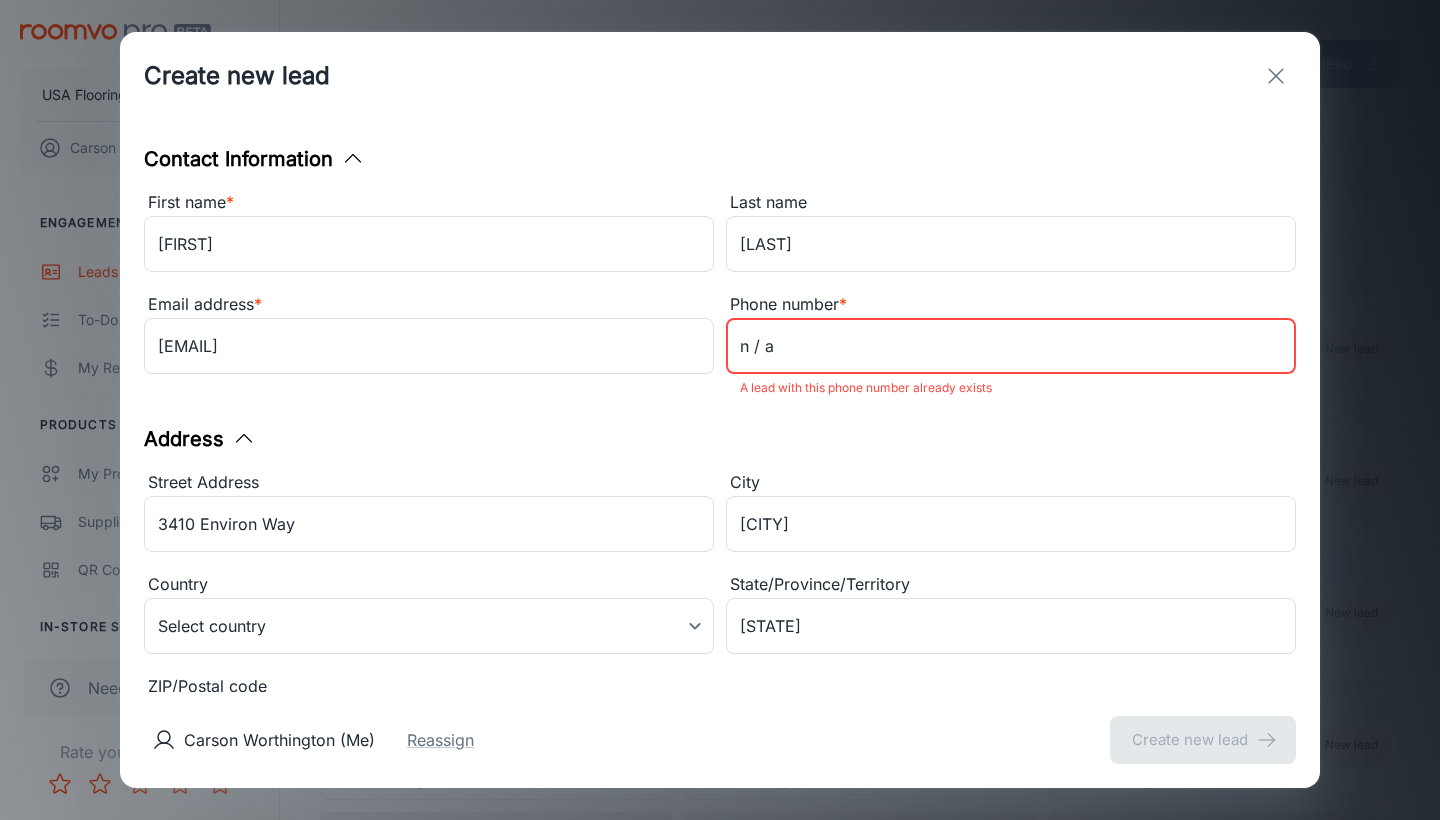 click on "n / a" at bounding box center (1011, 346) 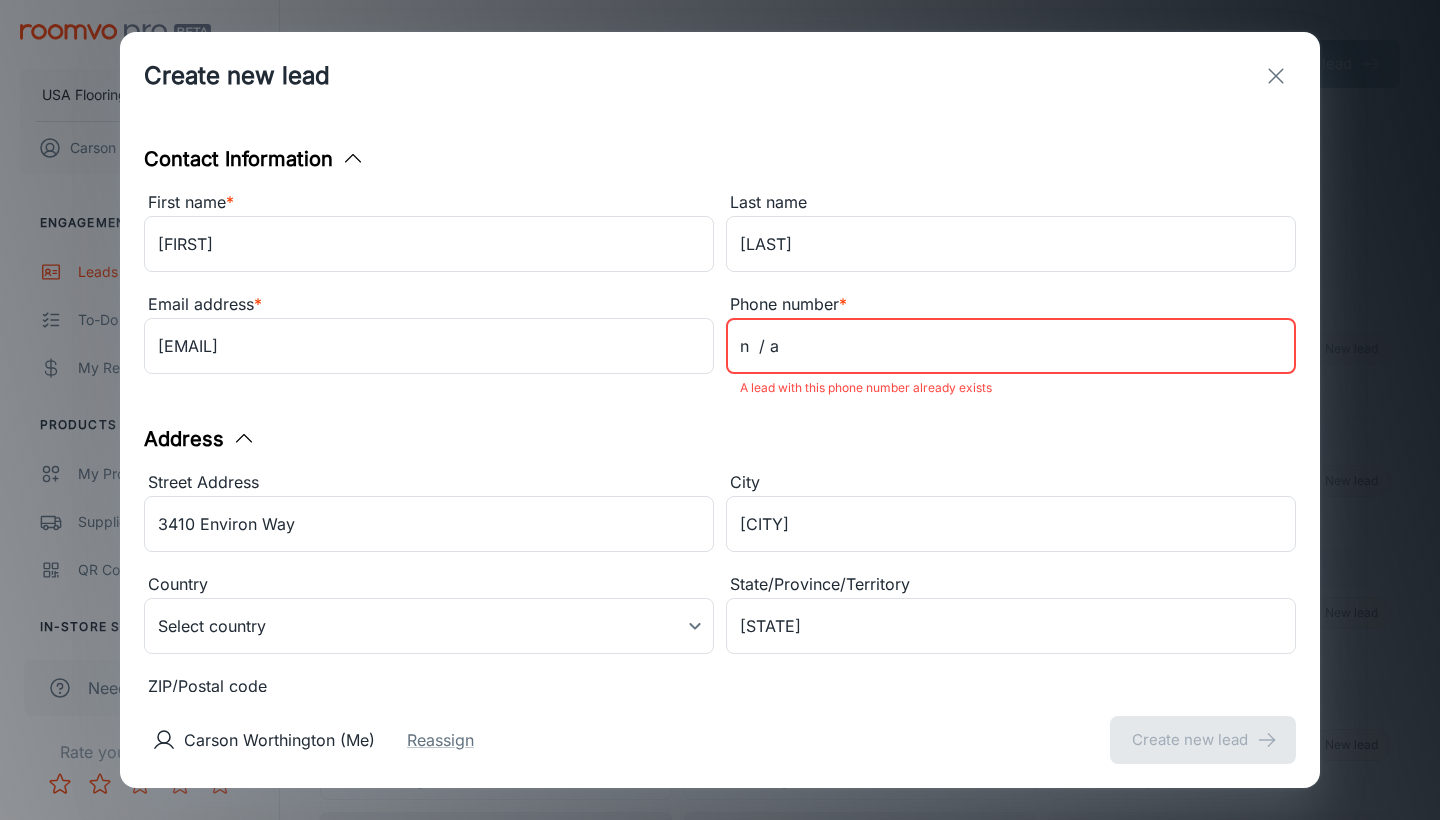 type on "n  / a" 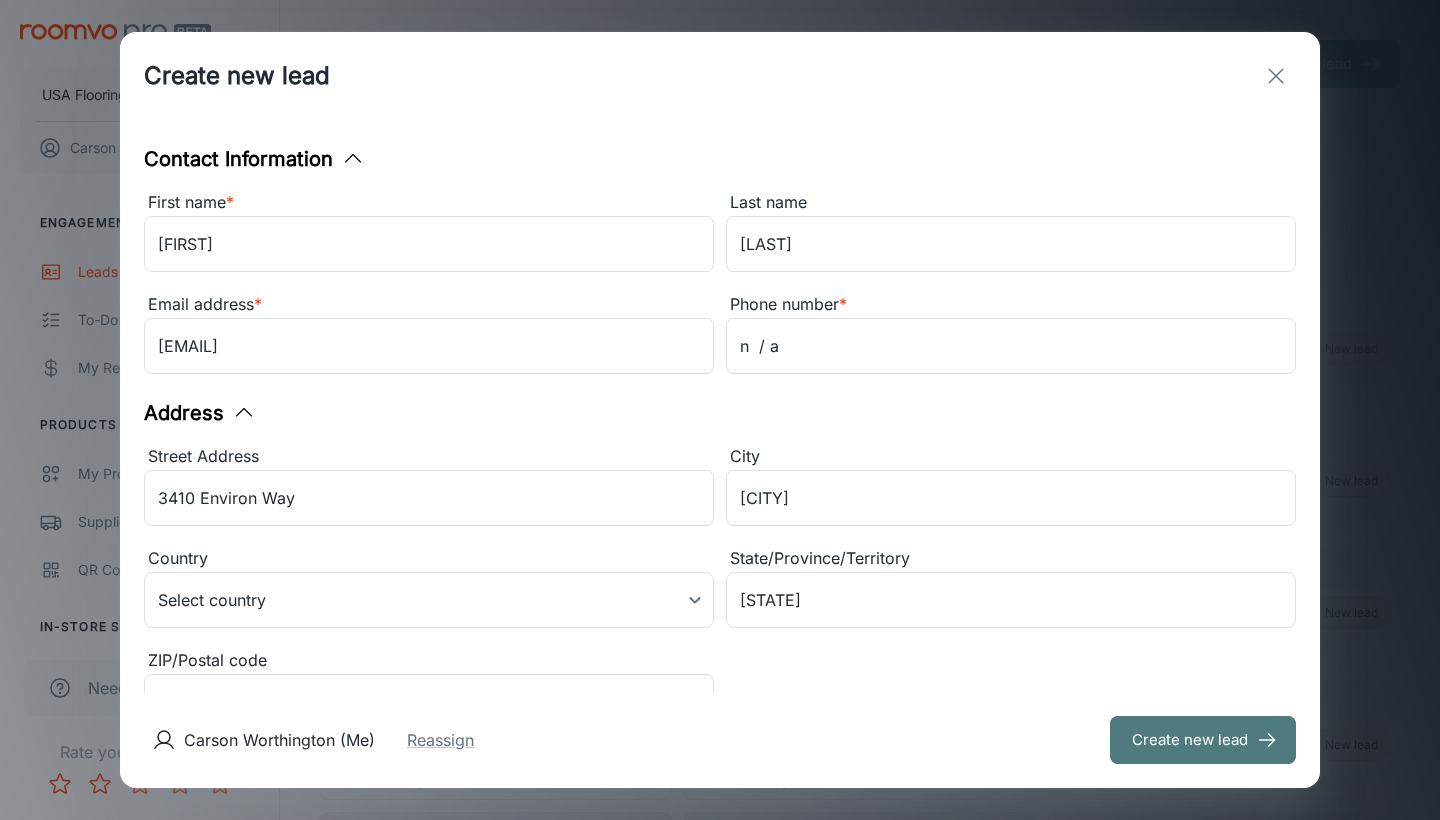 click on "Create new lead" at bounding box center [1203, 740] 